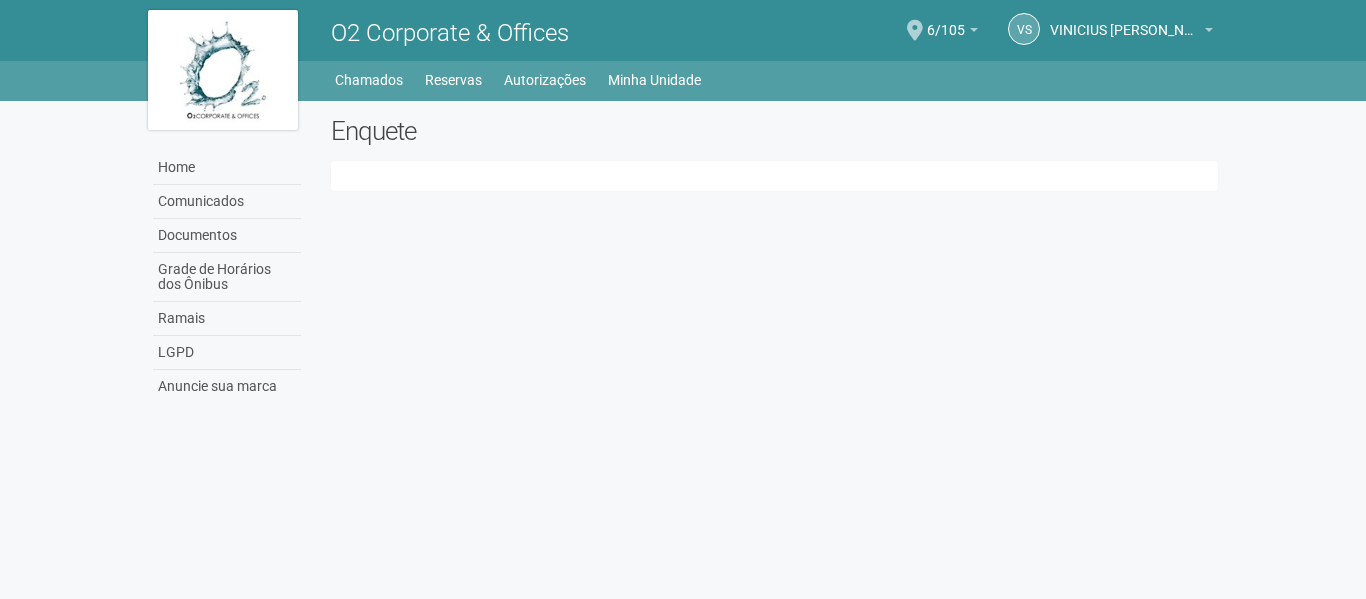 scroll, scrollTop: 0, scrollLeft: 0, axis: both 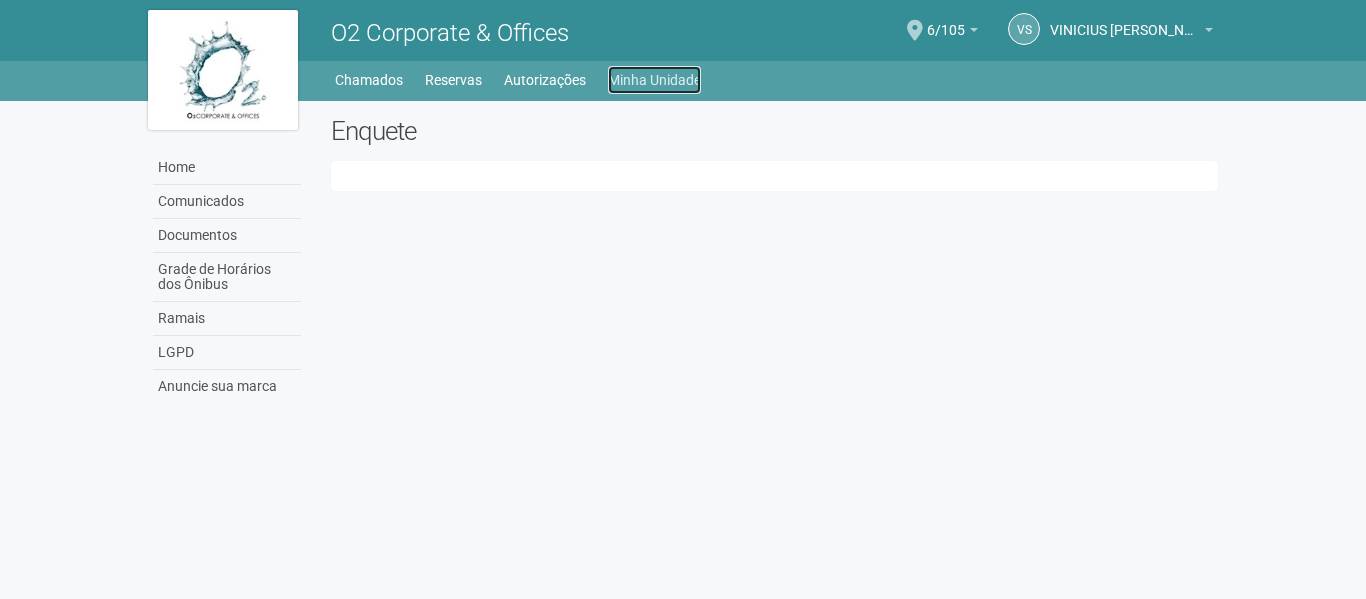 click on "Minha Unidade" at bounding box center (654, 80) 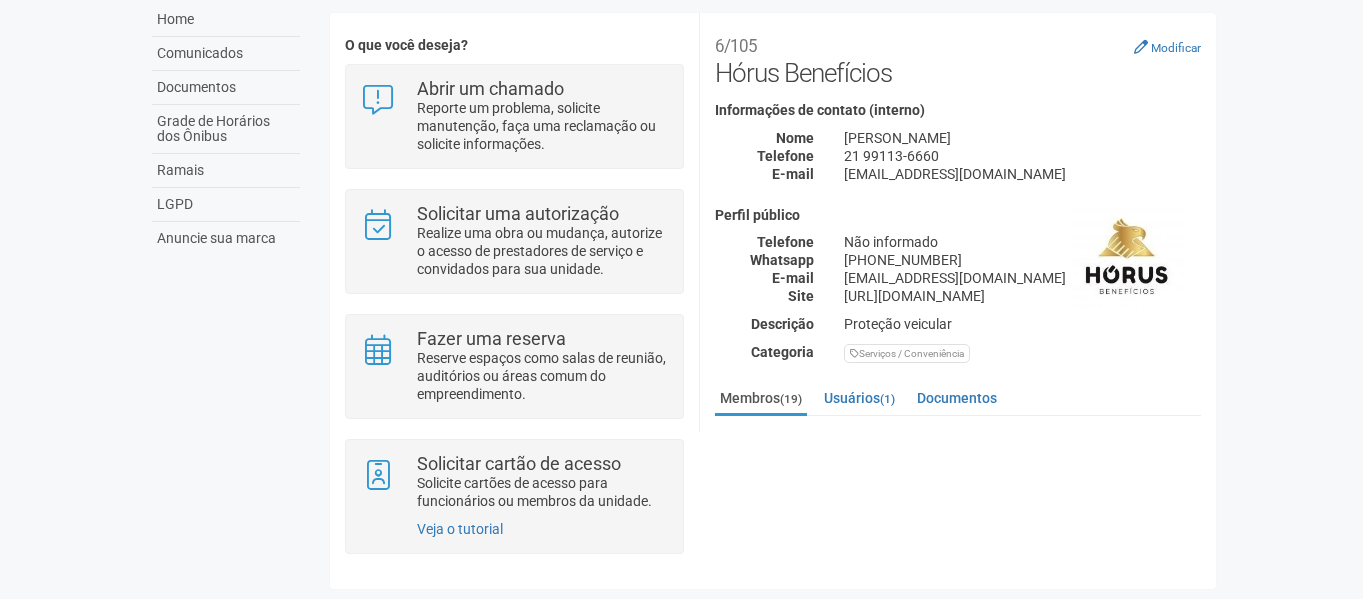 scroll, scrollTop: 152, scrollLeft: 0, axis: vertical 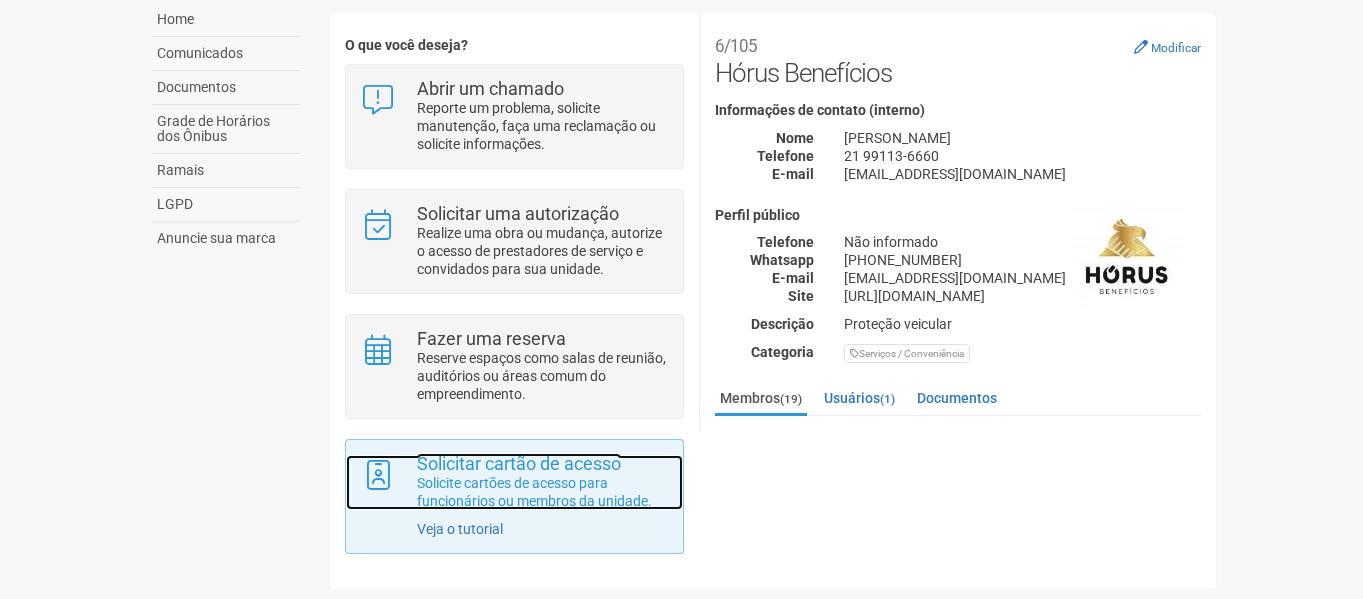 click on "Solicitar cartão de acesso" at bounding box center [519, 463] 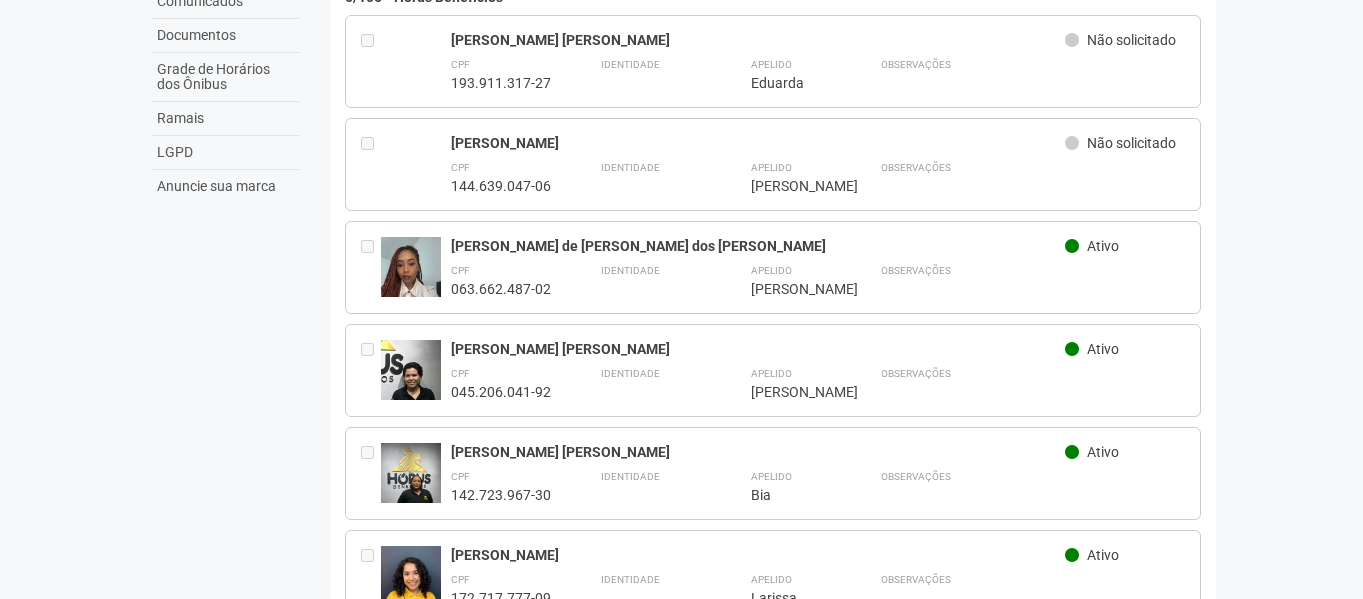scroll, scrollTop: 0, scrollLeft: 0, axis: both 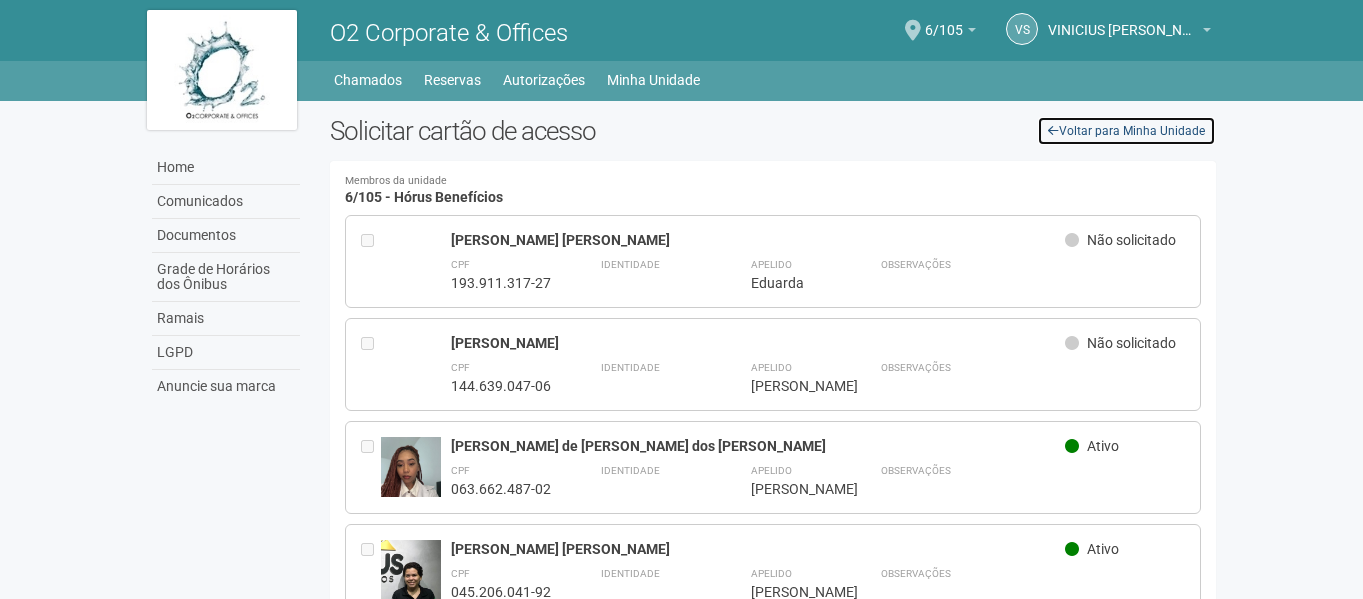 click on "Voltar para Minha Unidade" at bounding box center (1126, 131) 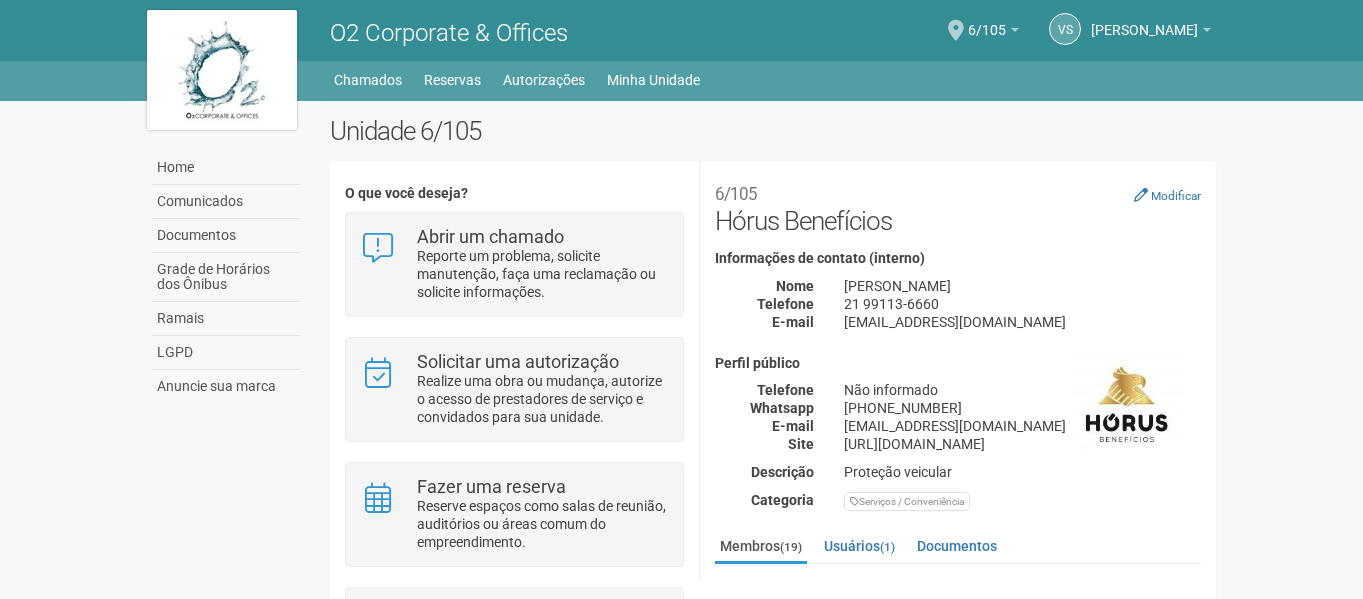 scroll, scrollTop: 0, scrollLeft: 0, axis: both 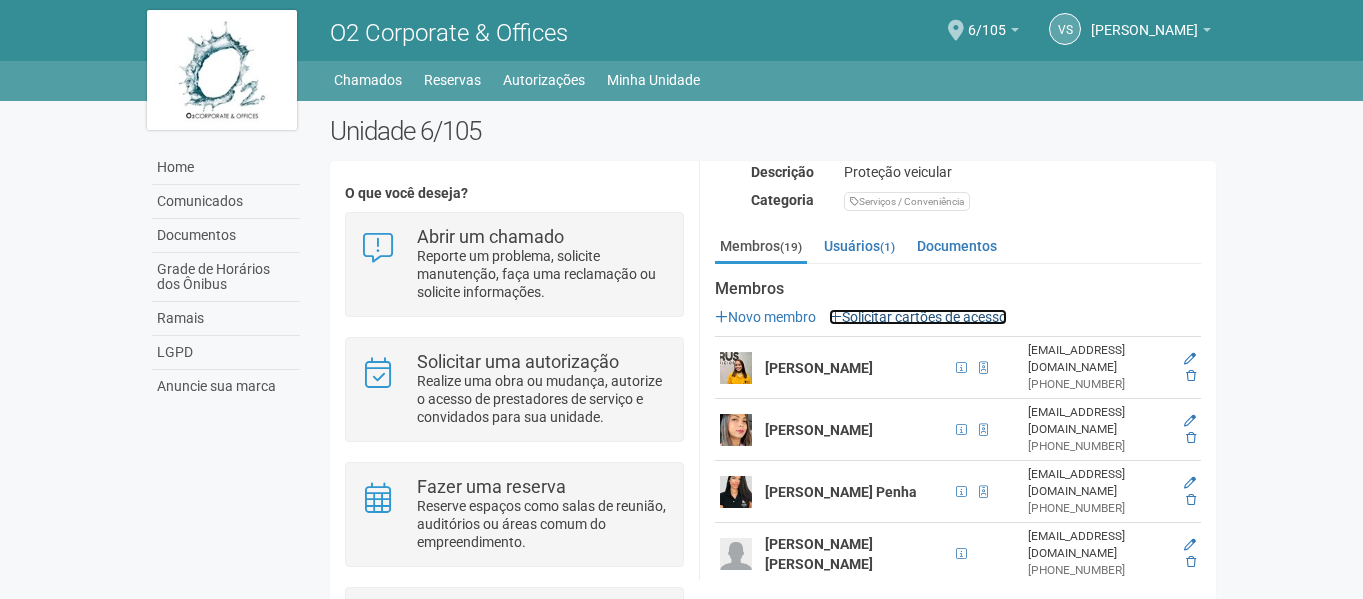 click on "Solicitar cartões de acesso" at bounding box center (918, 317) 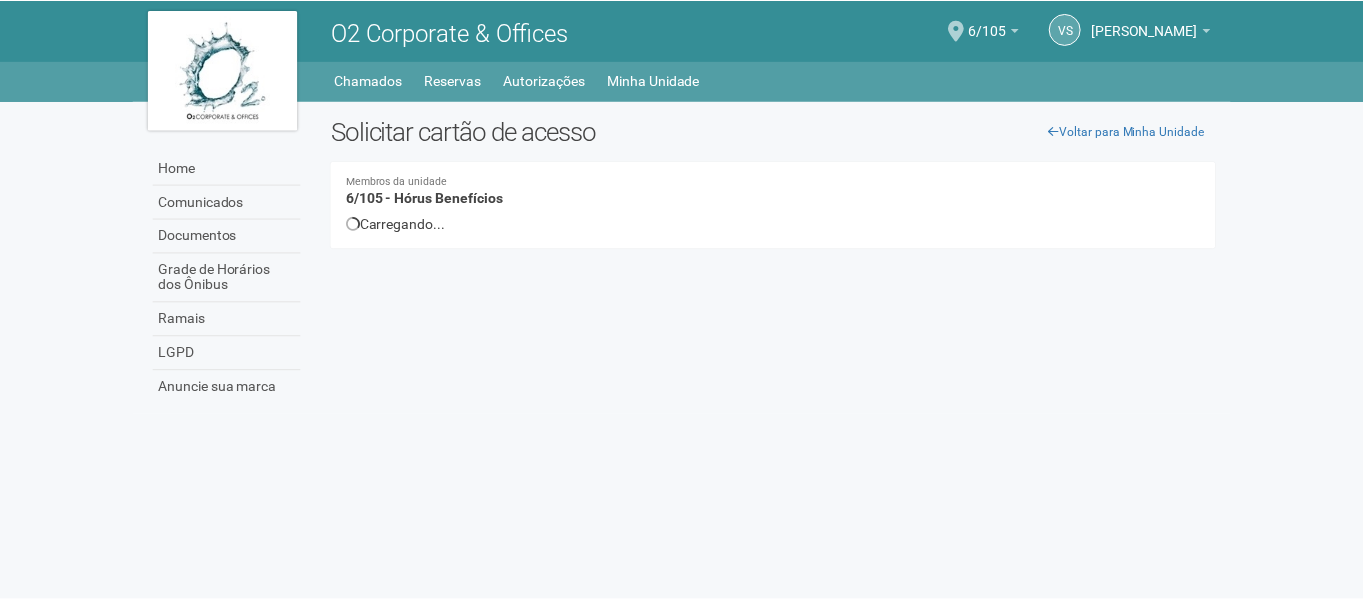 scroll, scrollTop: 0, scrollLeft: 0, axis: both 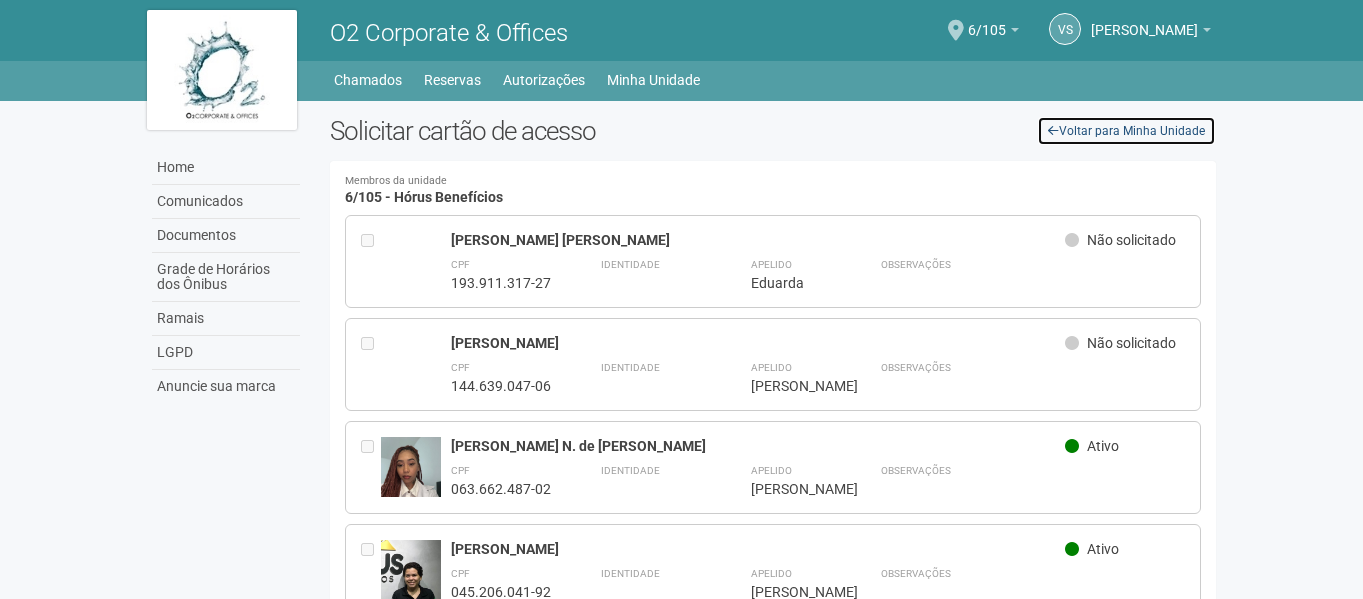 click on "Voltar para Minha Unidade" at bounding box center [1126, 131] 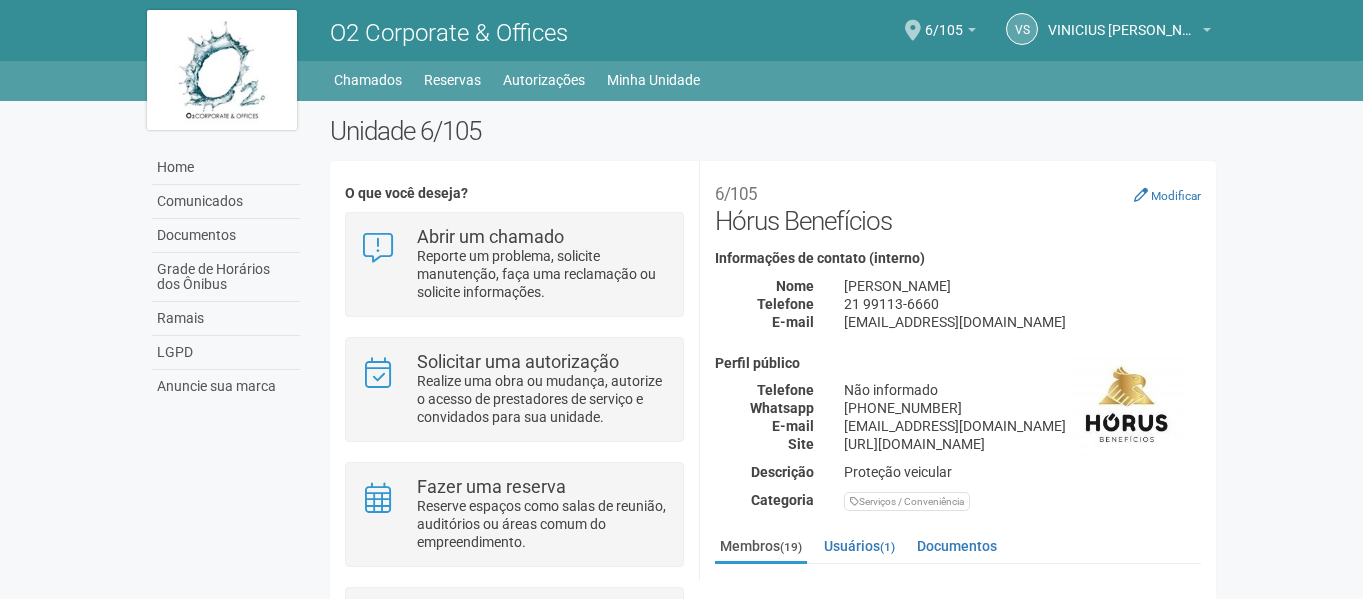 scroll, scrollTop: 0, scrollLeft: 0, axis: both 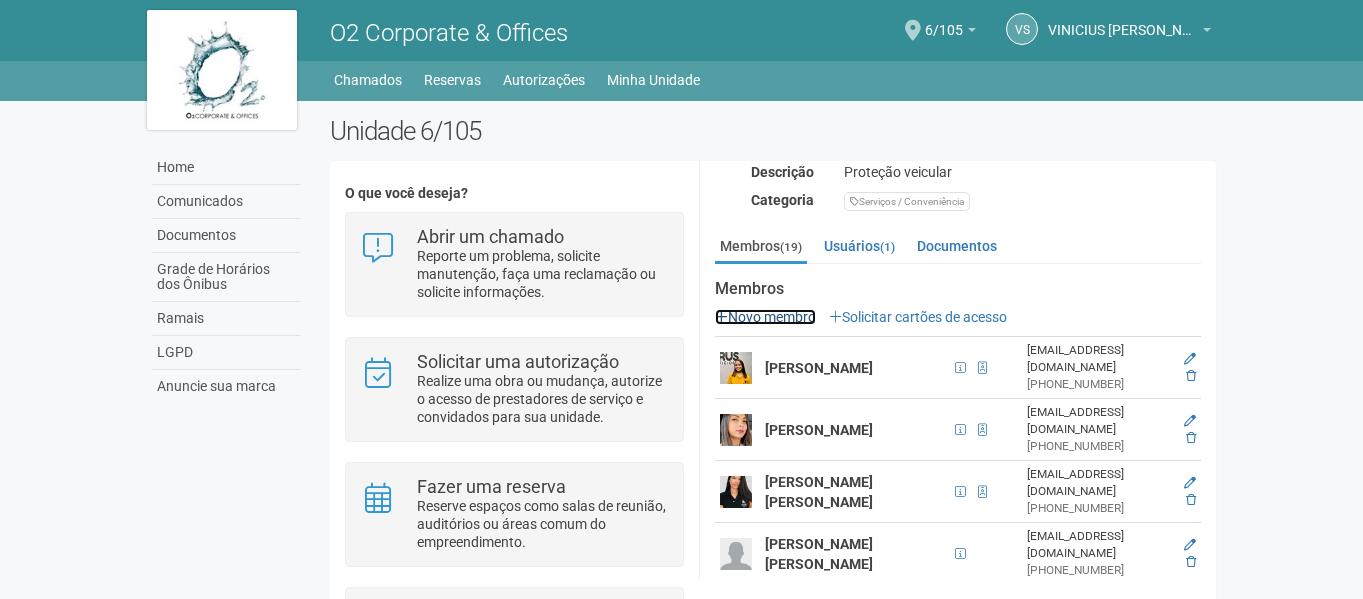 click on "Novo membro" at bounding box center (765, 317) 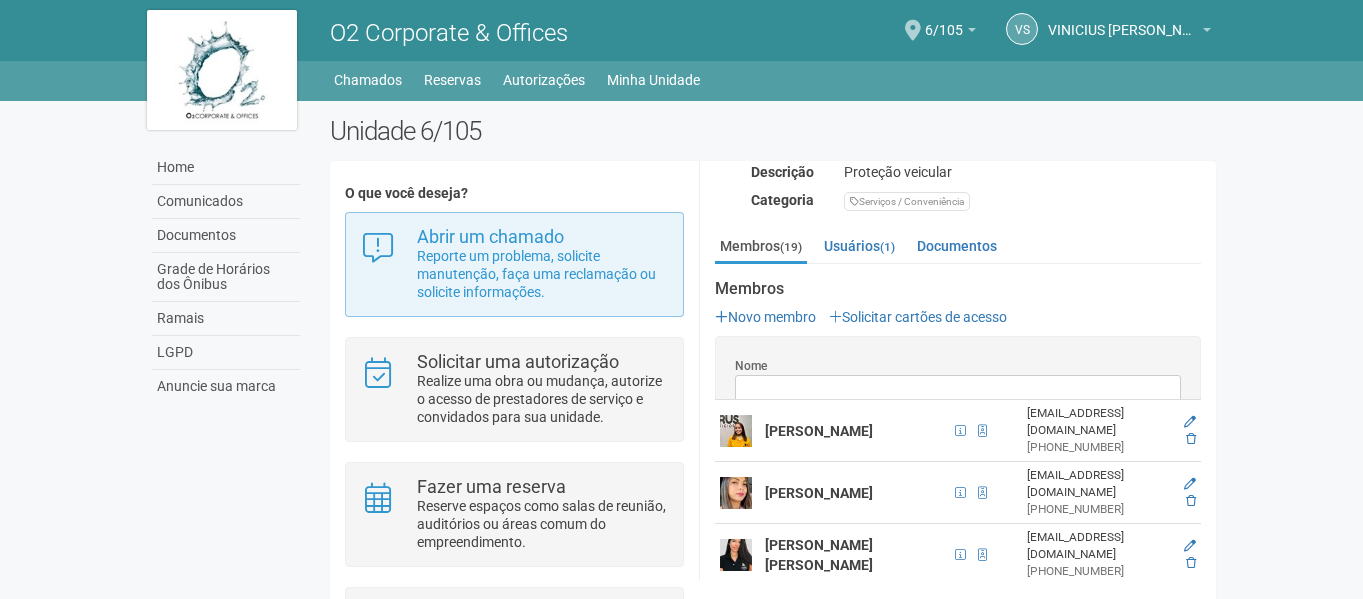 scroll, scrollTop: 0, scrollLeft: 0, axis: both 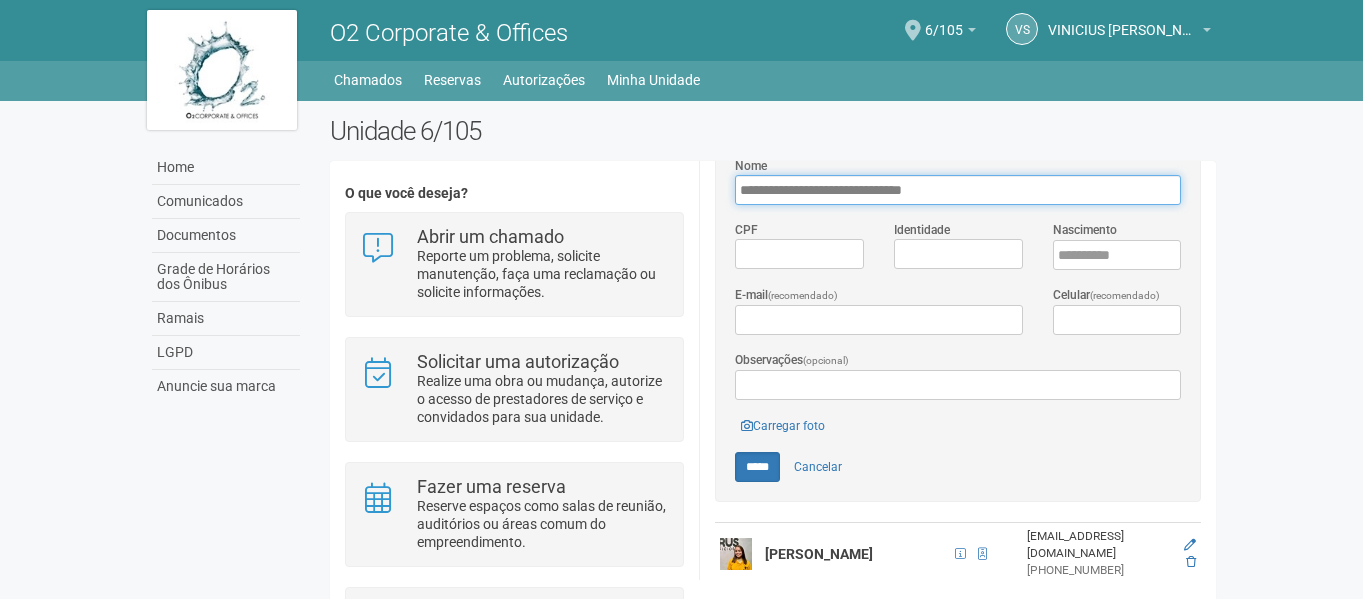 paste on "**********" 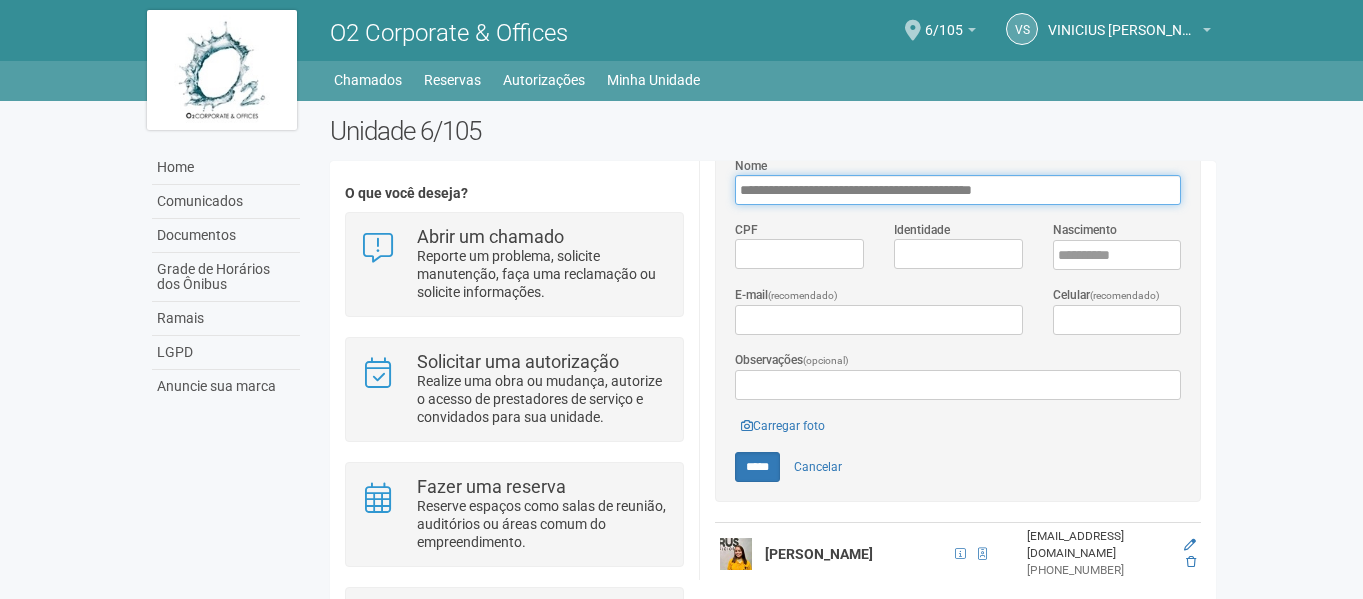 type on "**********" 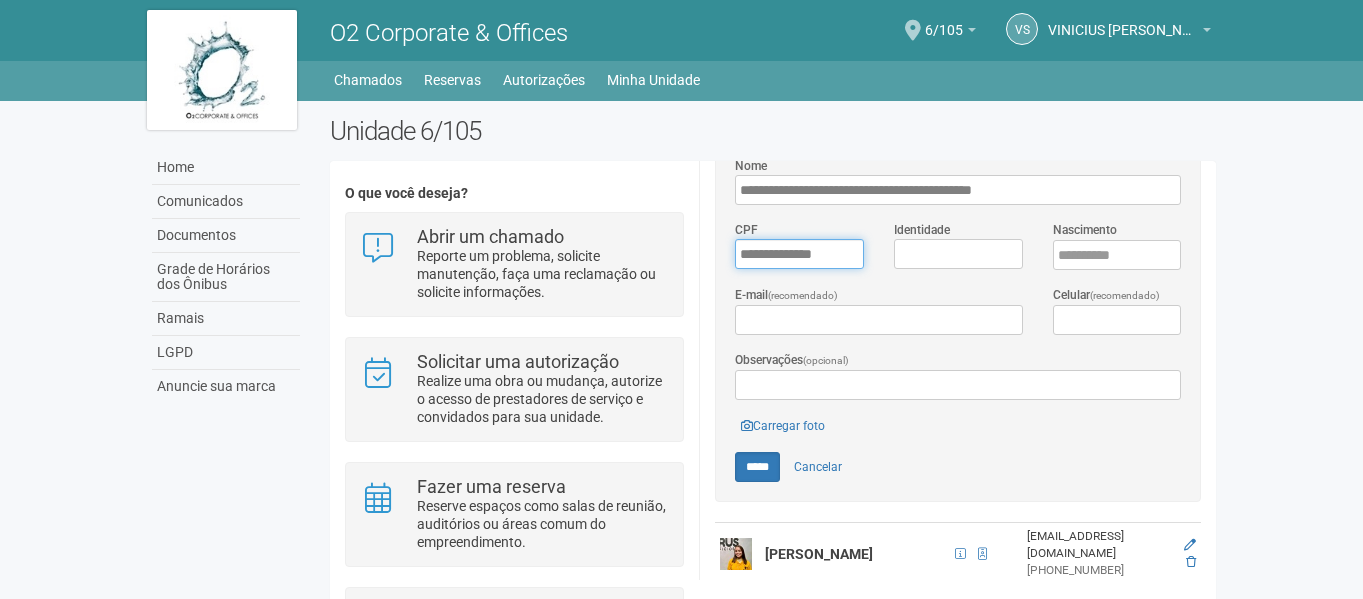 click on "*********" at bounding box center [799, 254] 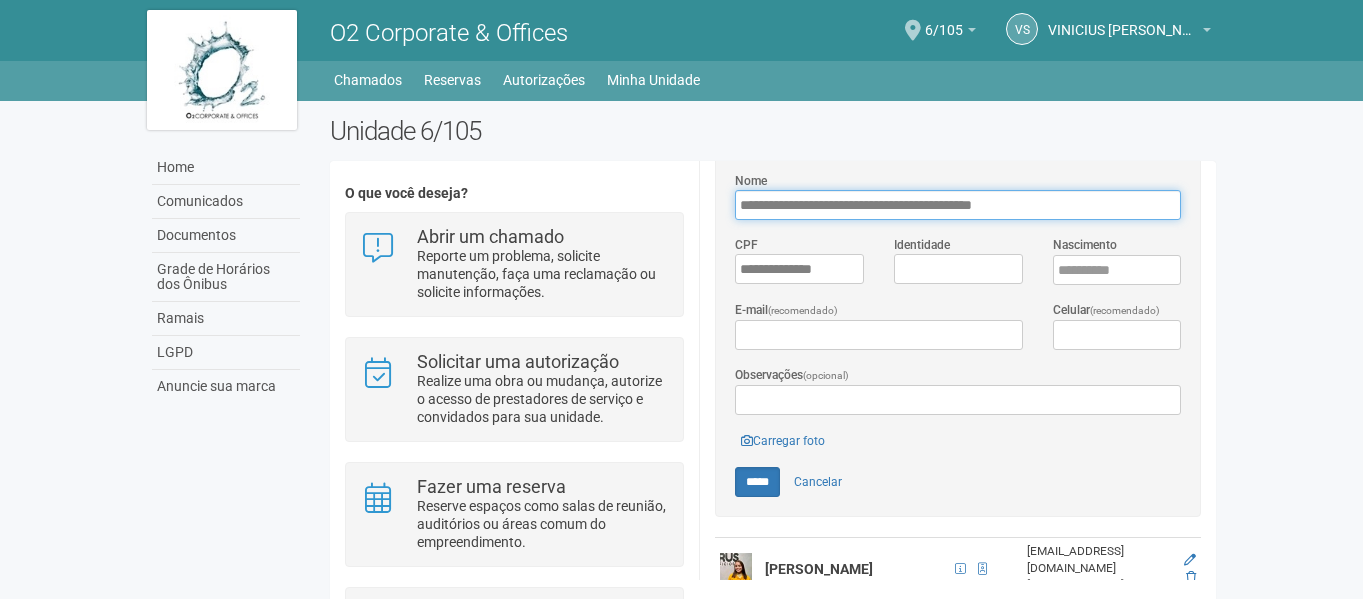scroll, scrollTop: 473, scrollLeft: 0, axis: vertical 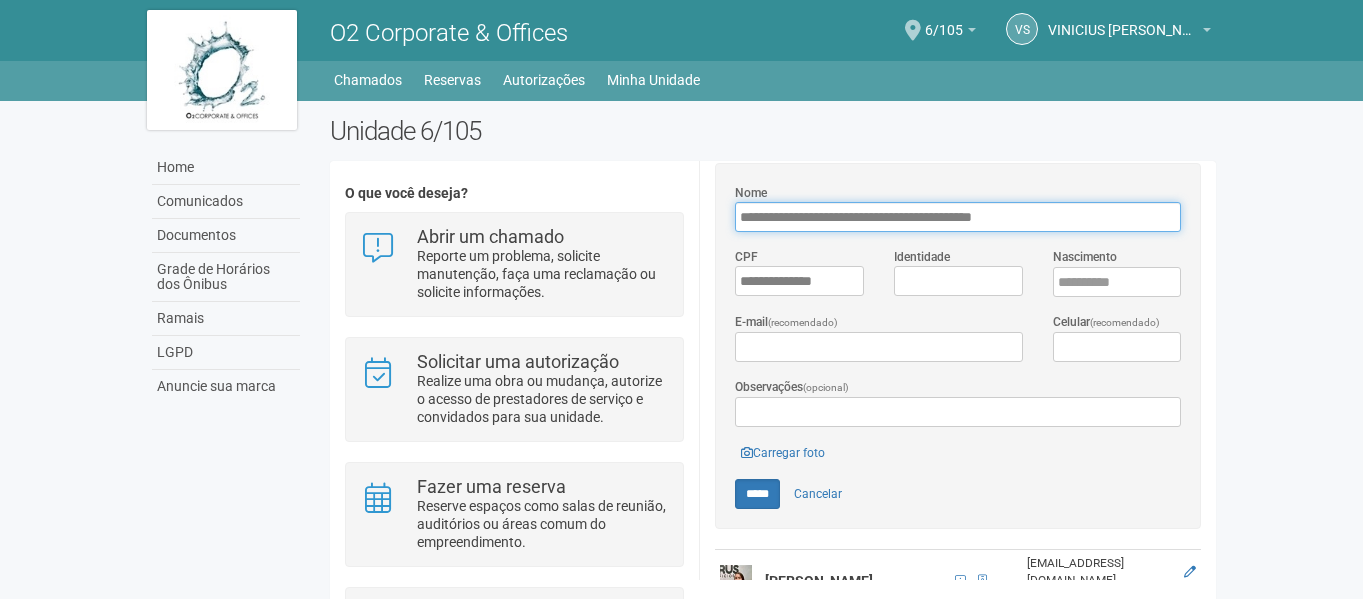 drag, startPoint x: 1045, startPoint y: 181, endPoint x: 937, endPoint y: 211, distance: 112.08925 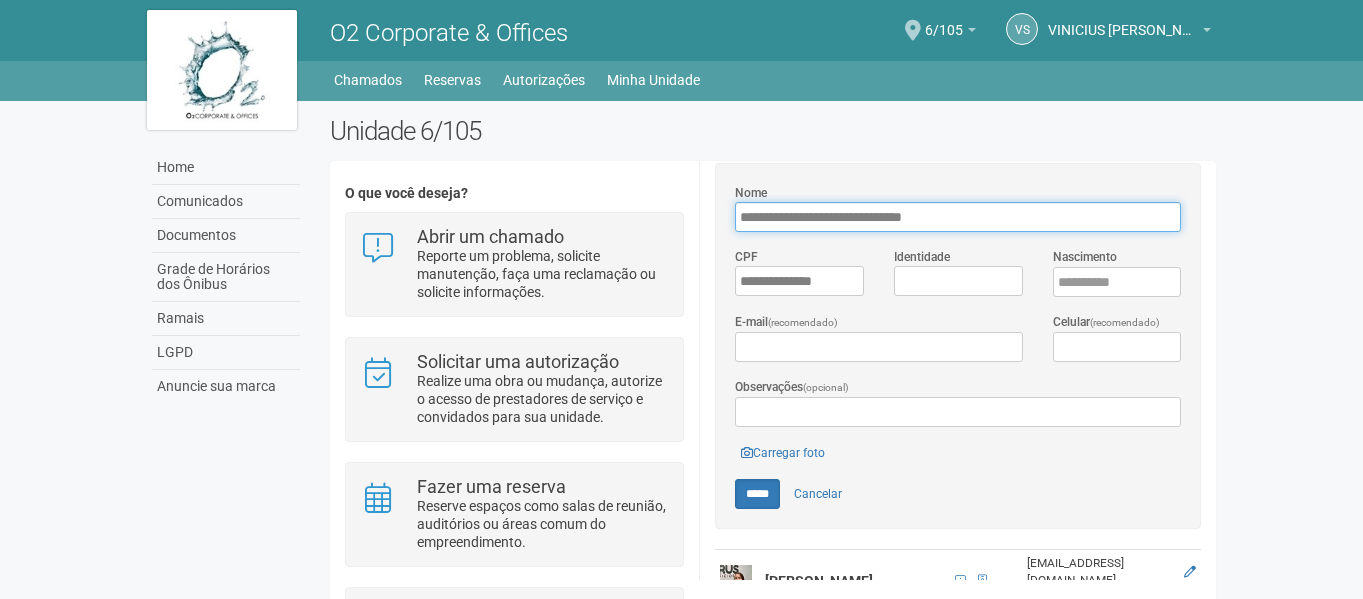 type on "**********" 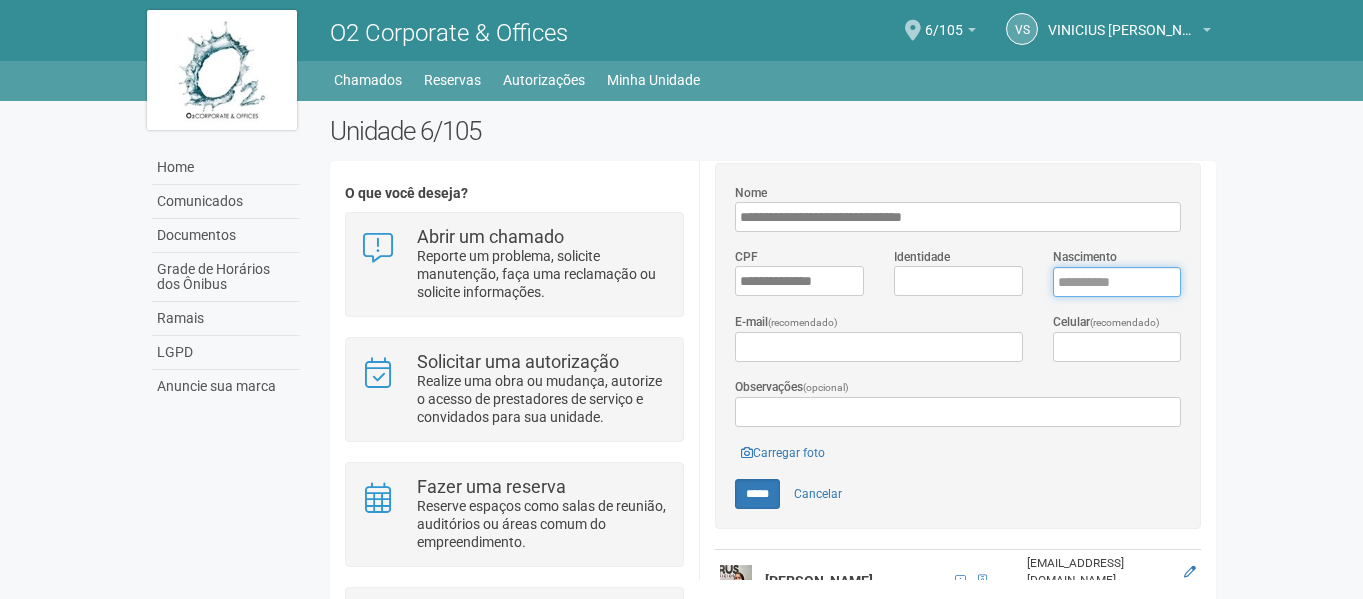 click on "Nascimento" at bounding box center (1117, 282) 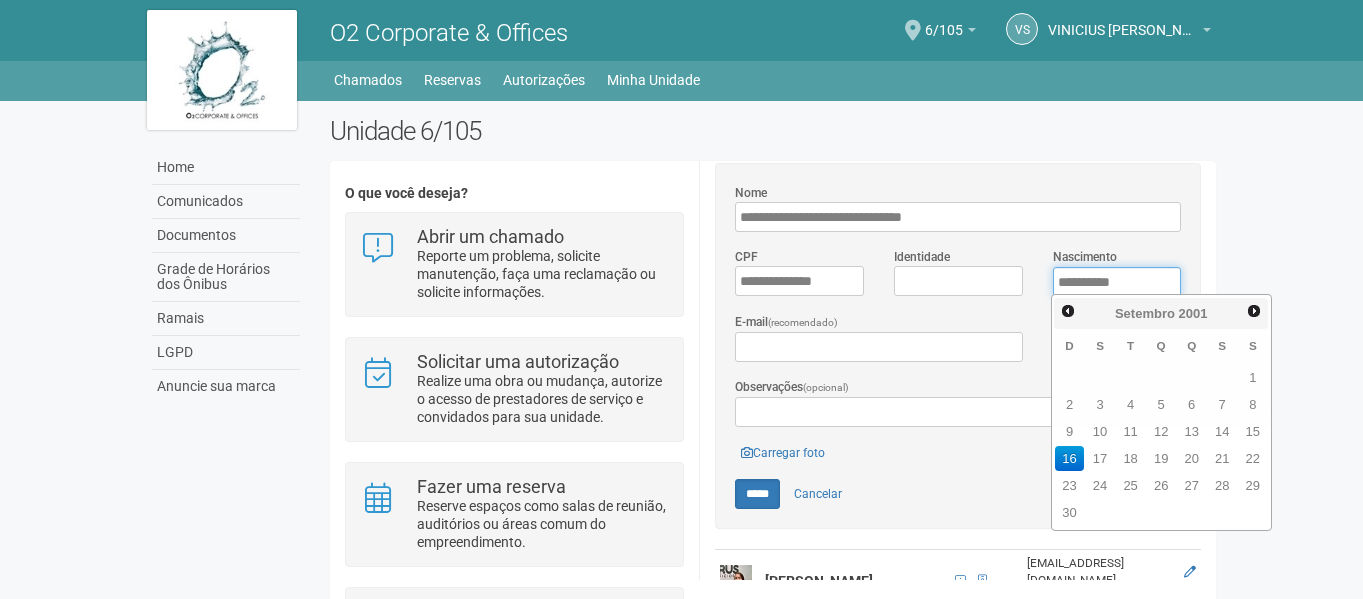 type on "**********" 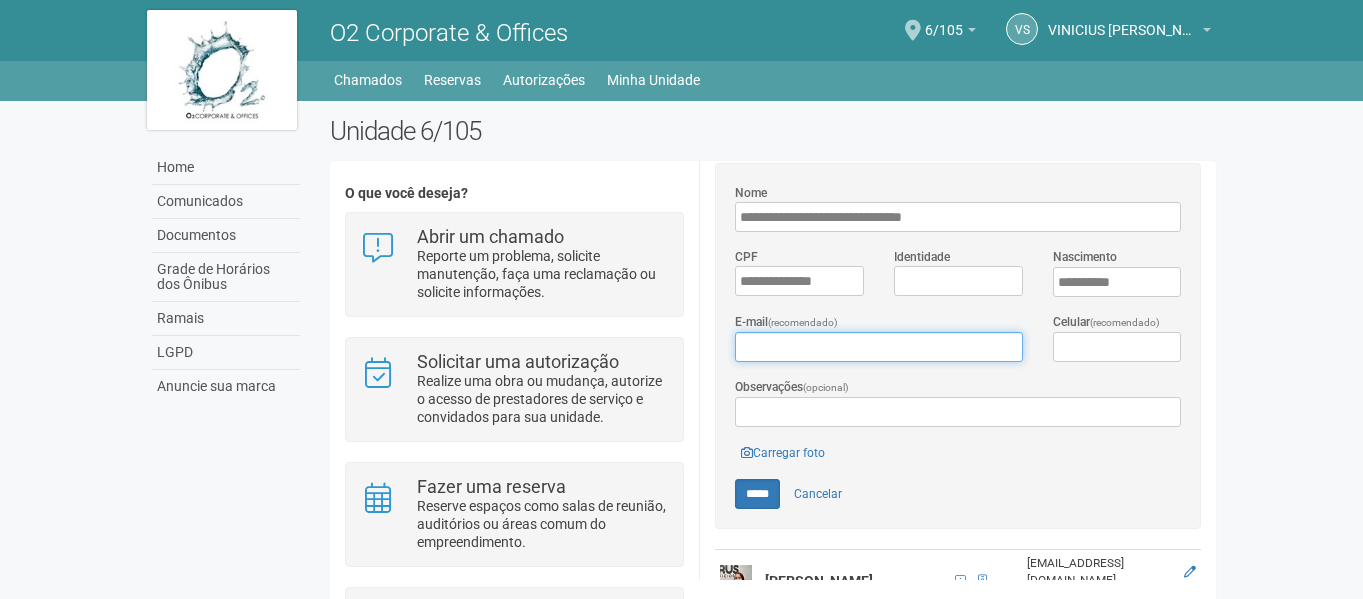 paste on "**********" 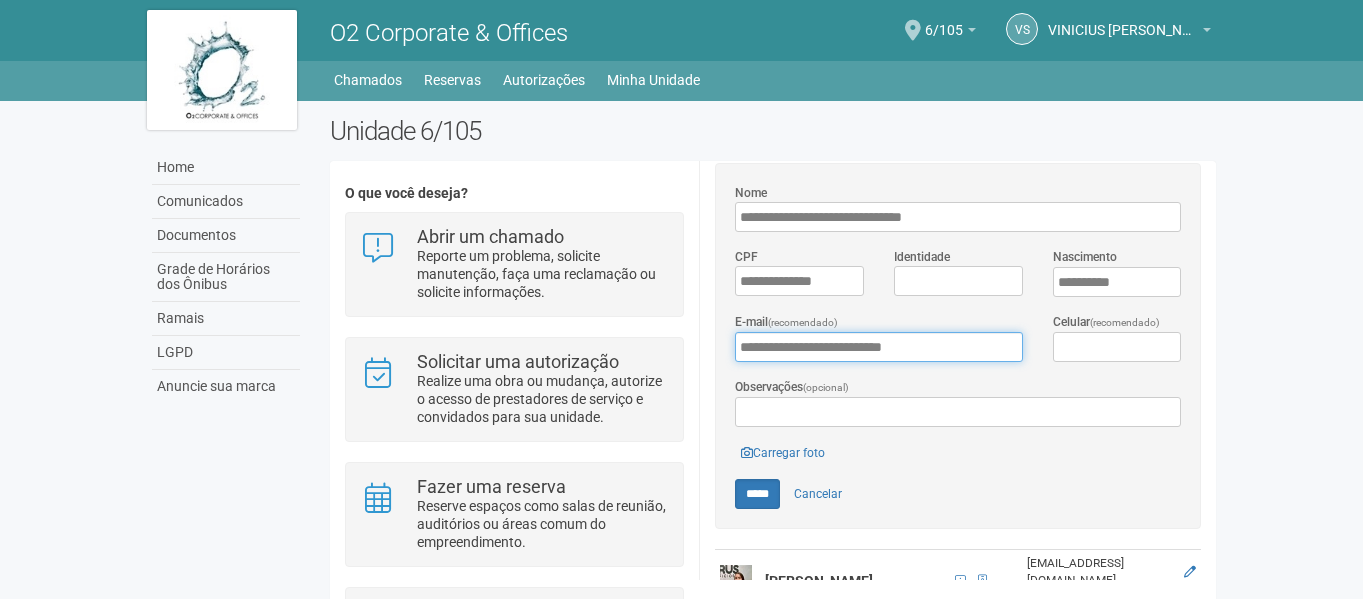 type on "**********" 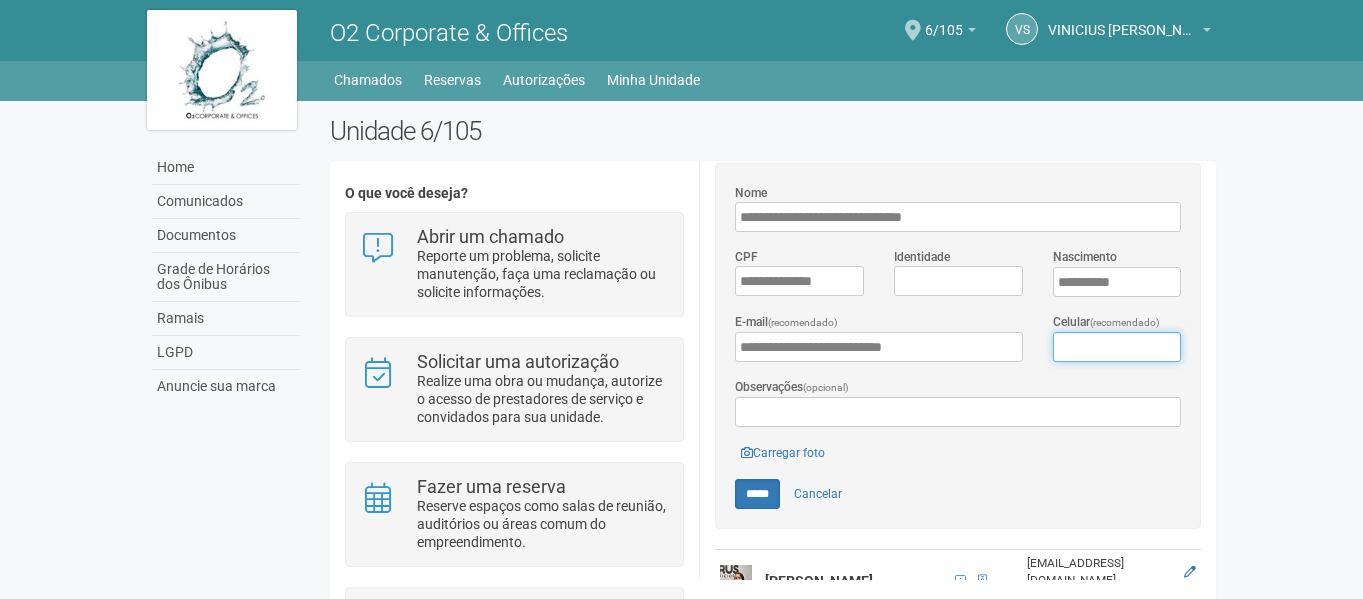 type on "**********" 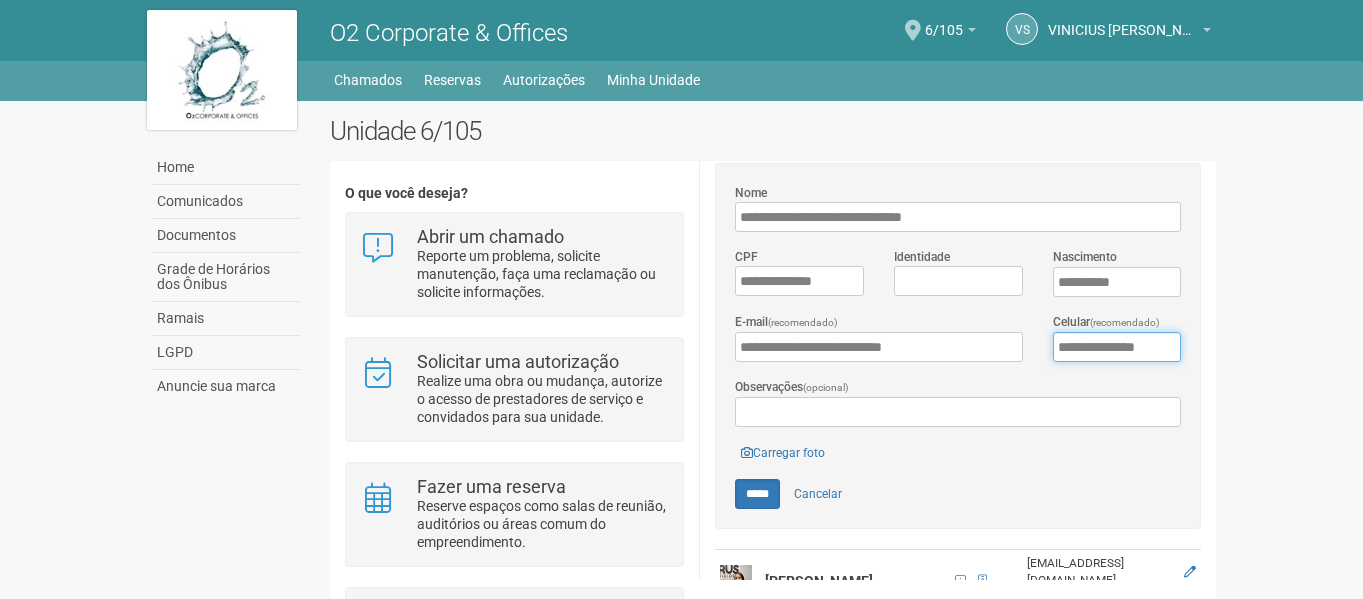 click on "**********" at bounding box center [1117, 347] 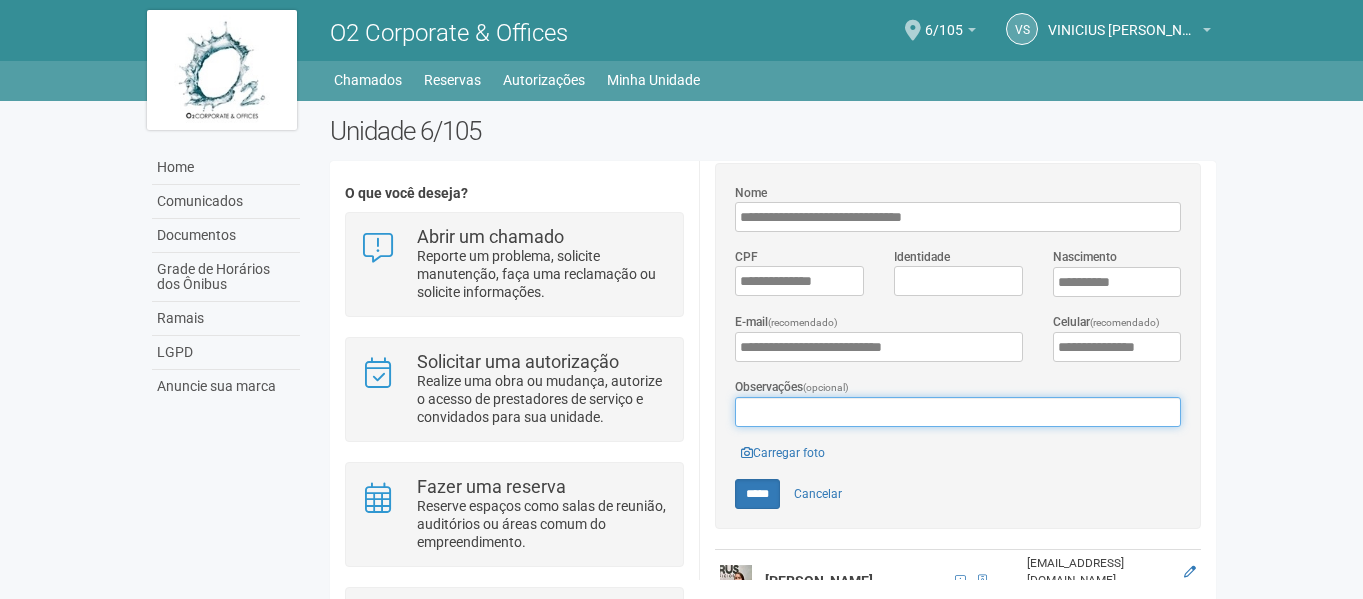 click on "Observações  (opcional)" at bounding box center (958, 412) 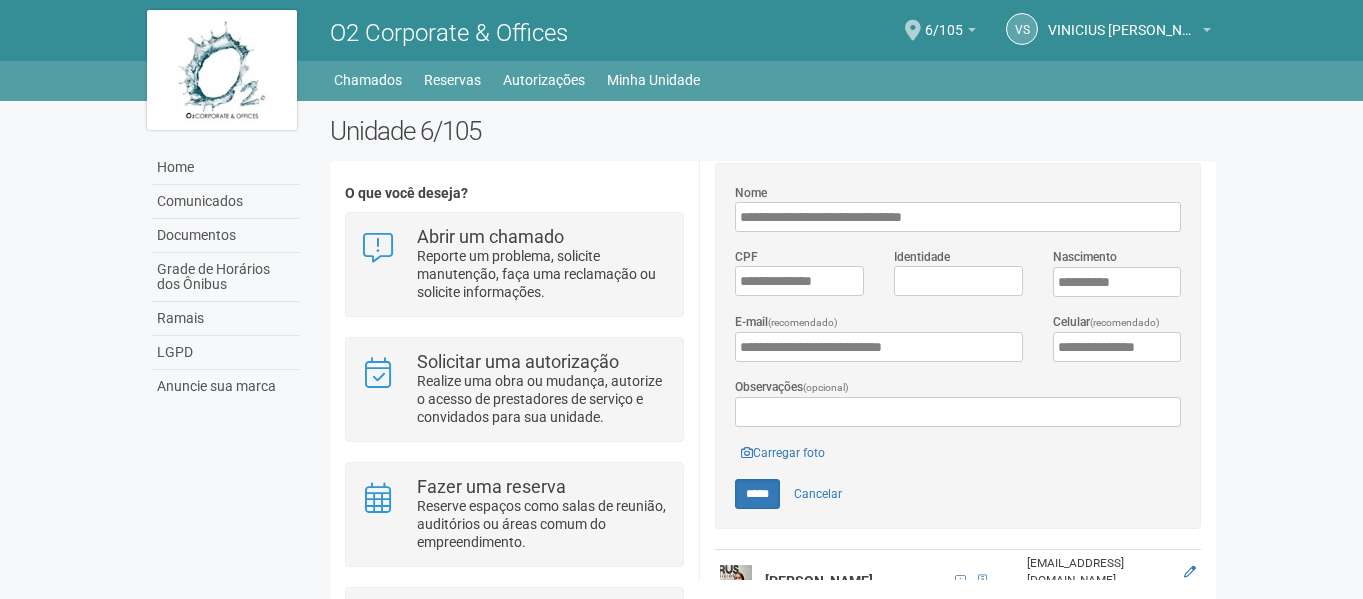 drag, startPoint x: 1100, startPoint y: 470, endPoint x: 1029, endPoint y: 470, distance: 71 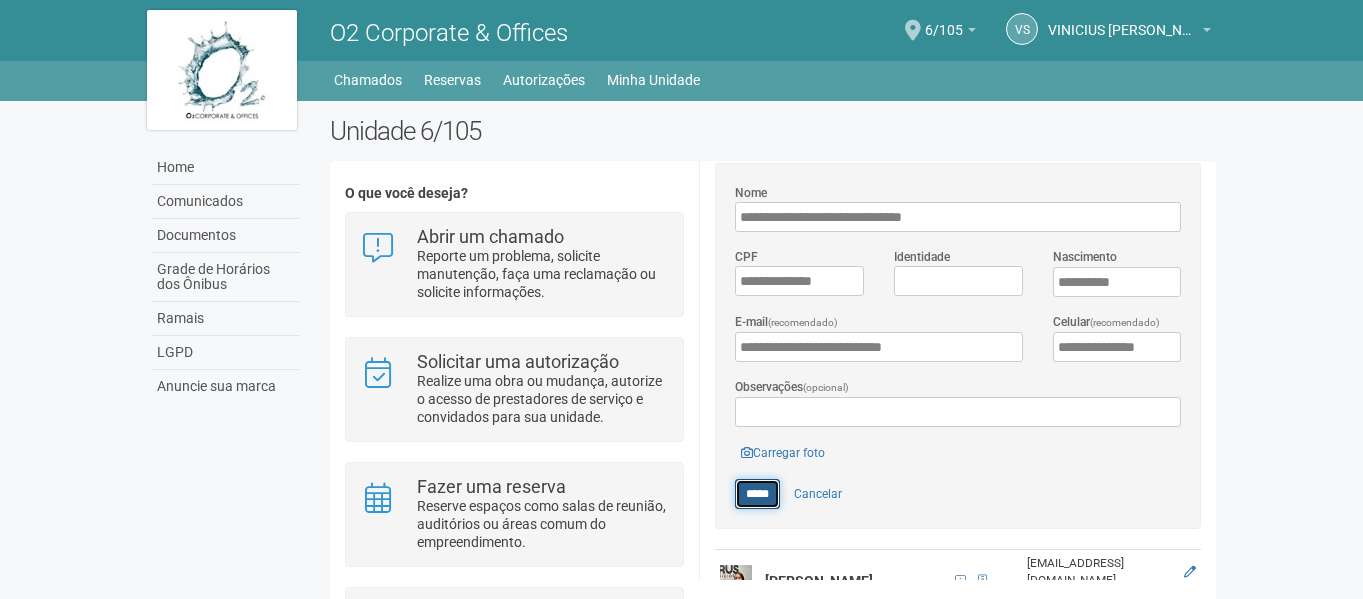 click on "*****" at bounding box center (757, 494) 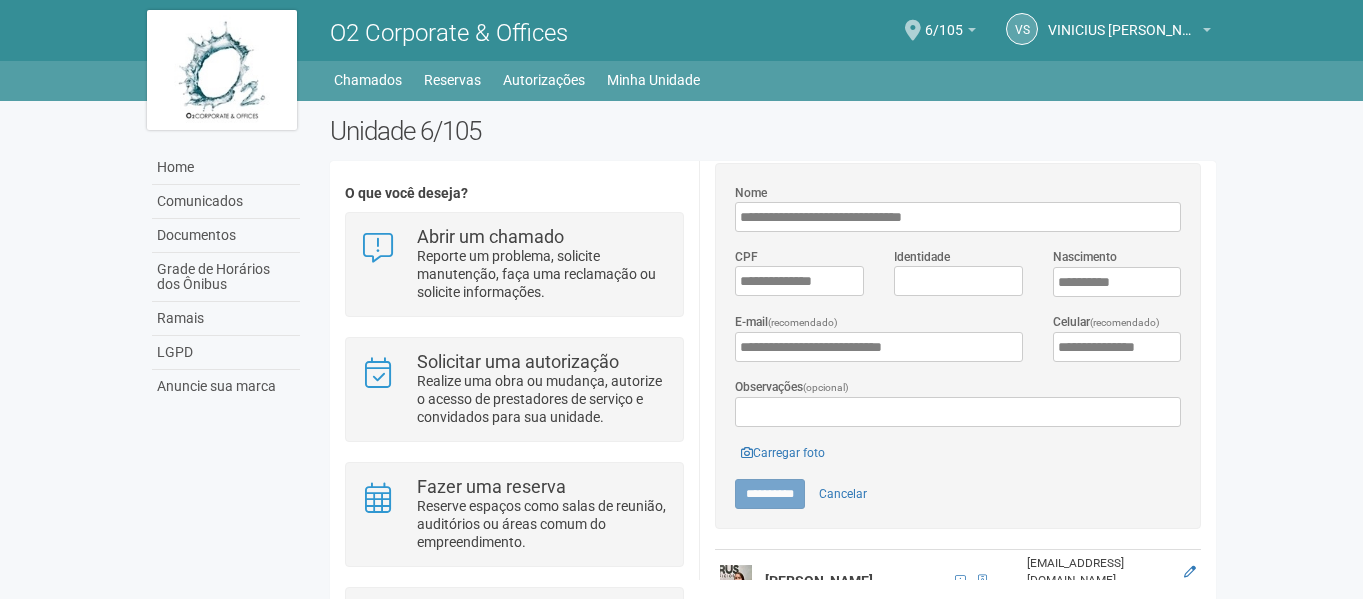 type on "*****" 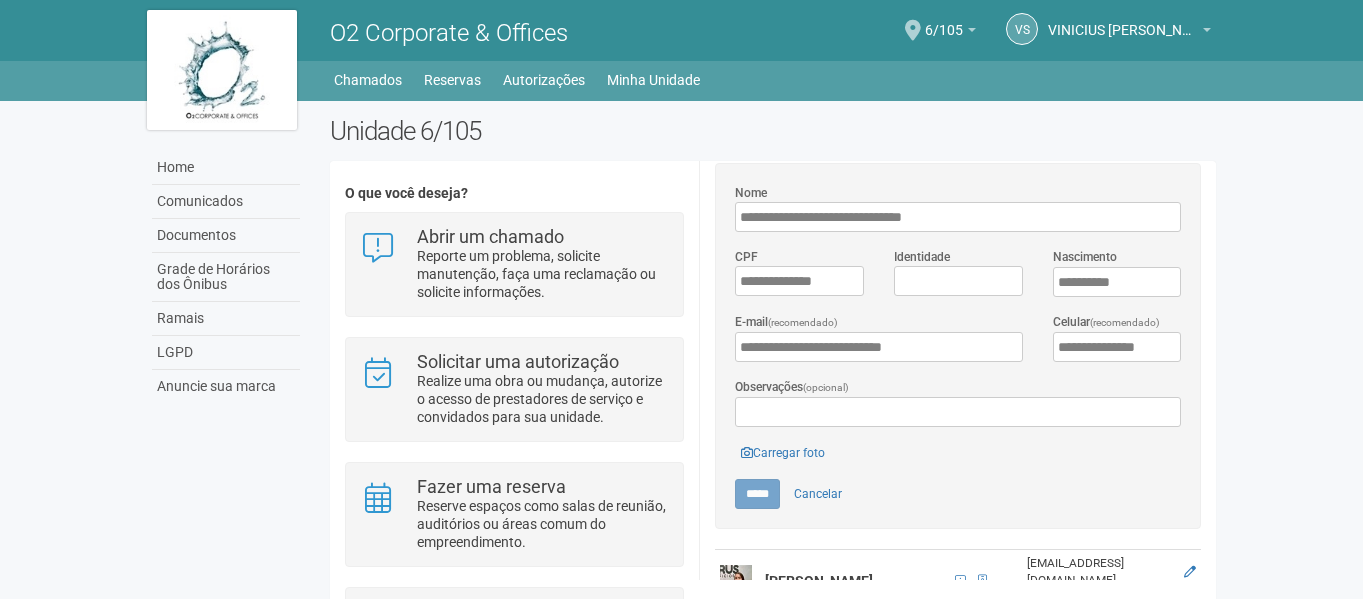 scroll, scrollTop: 0, scrollLeft: 0, axis: both 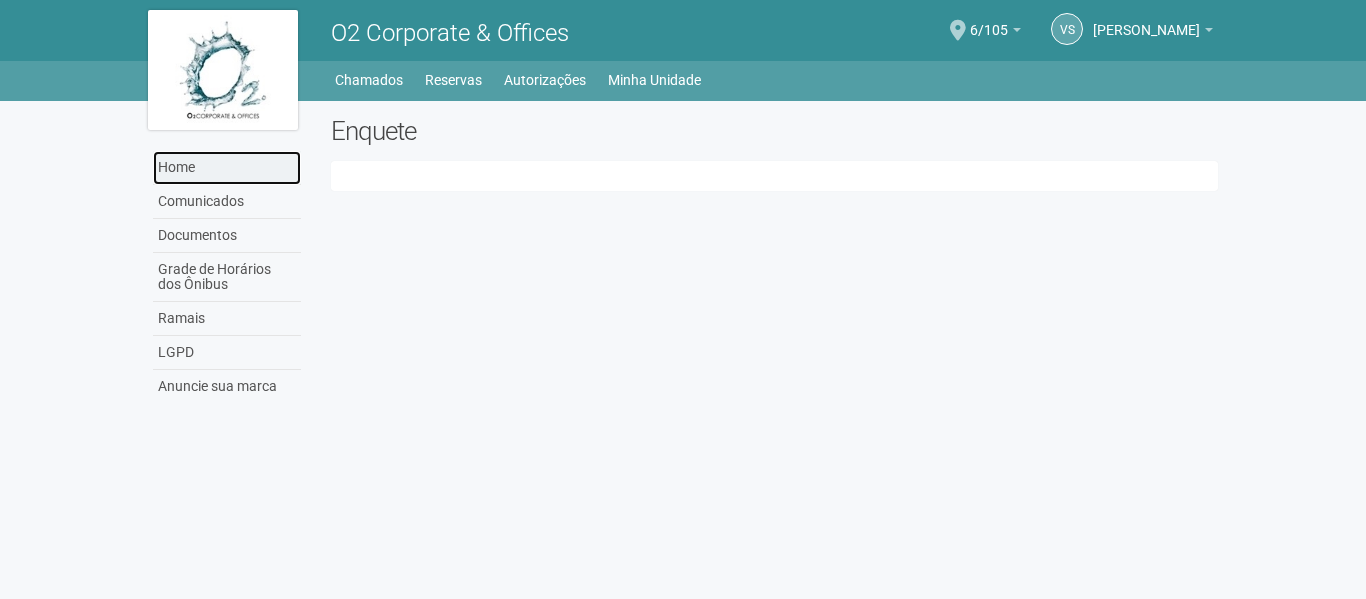 click on "Home" at bounding box center [227, 168] 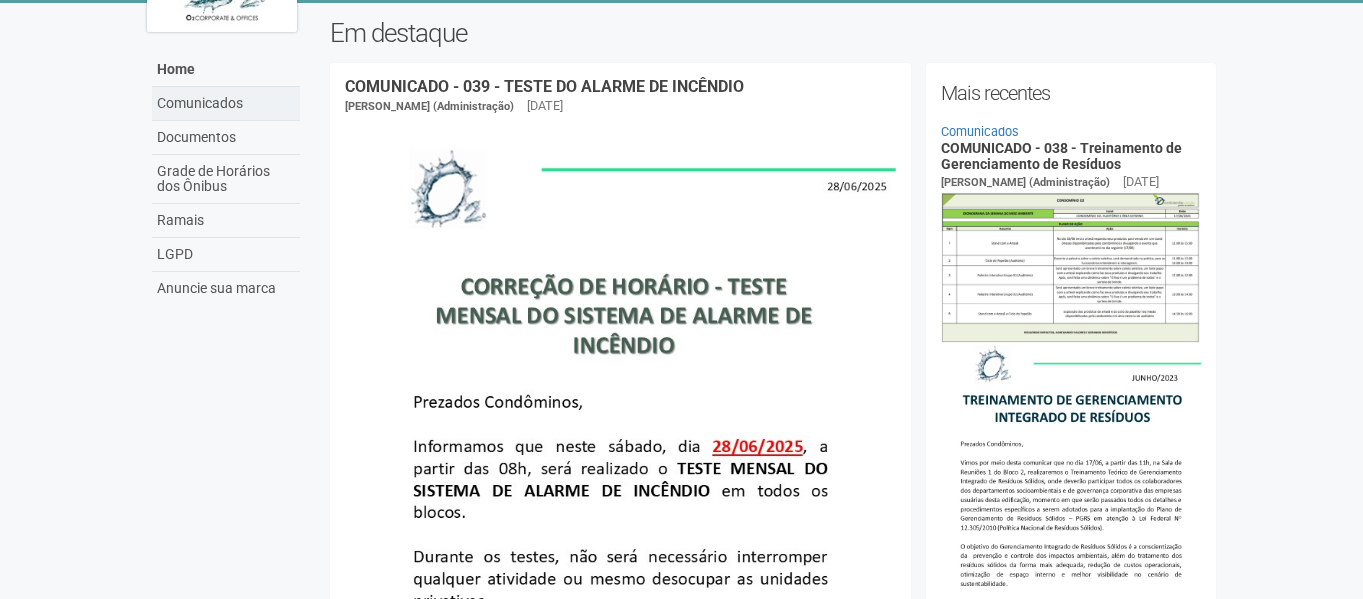scroll, scrollTop: 0, scrollLeft: 0, axis: both 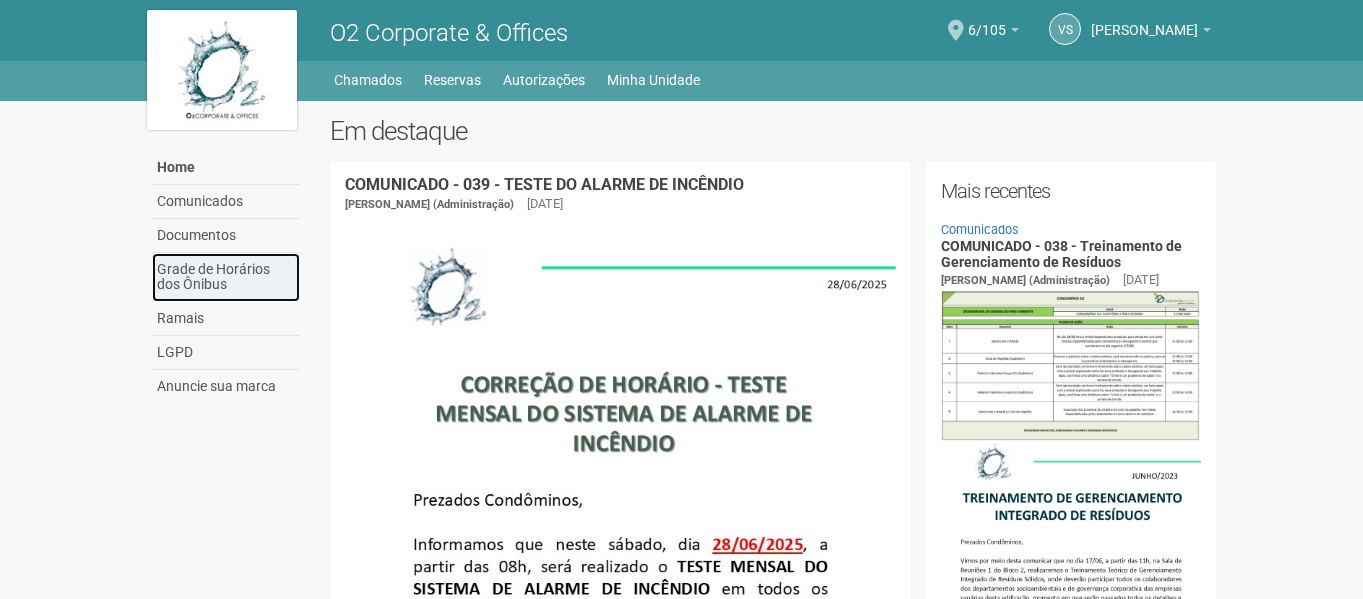 click on "Grade de Horários dos Ônibus" at bounding box center (226, 277) 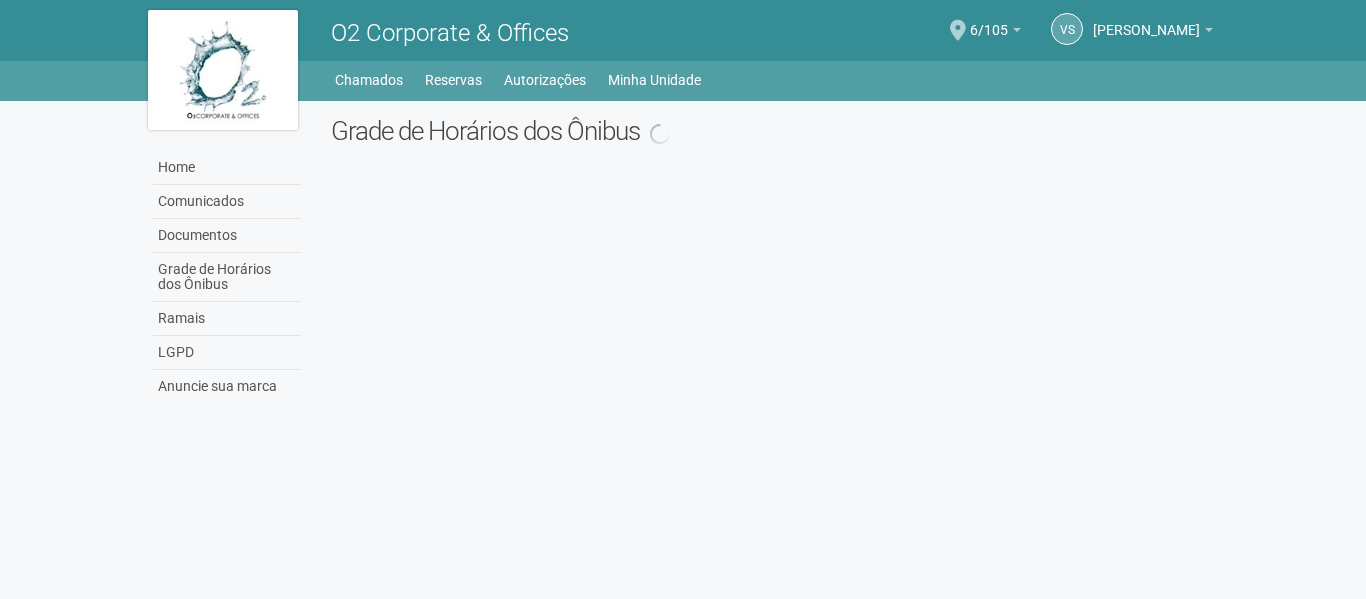 scroll, scrollTop: 0, scrollLeft: 0, axis: both 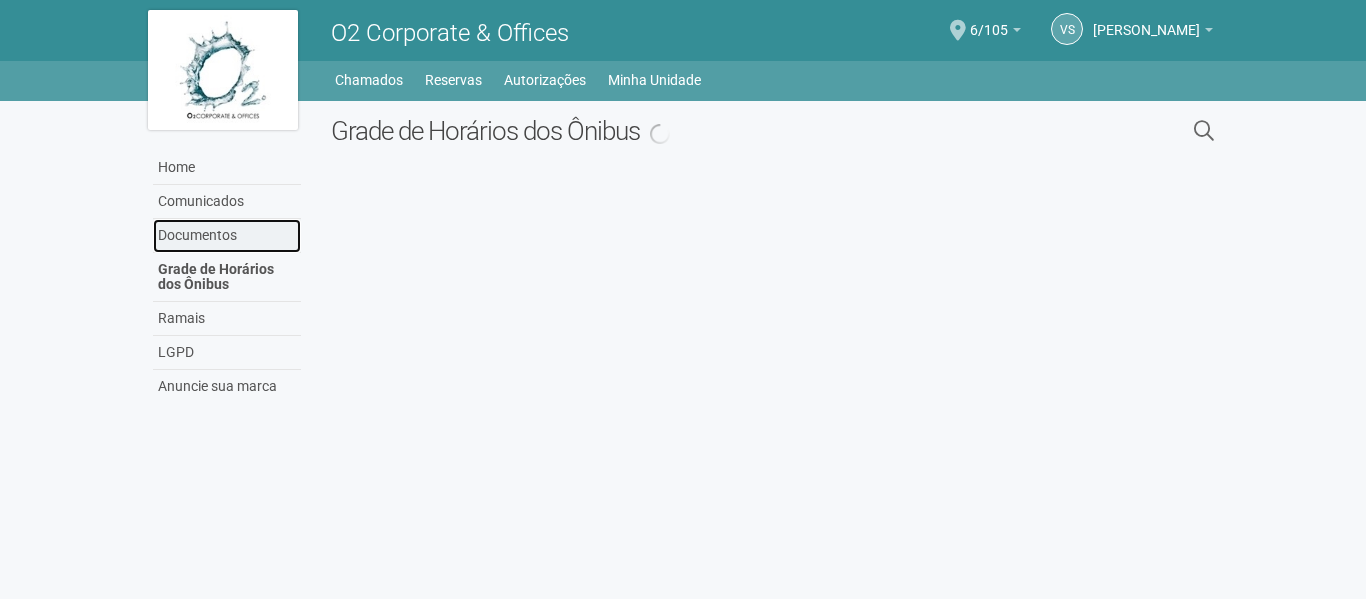 click on "Documentos" at bounding box center (227, 236) 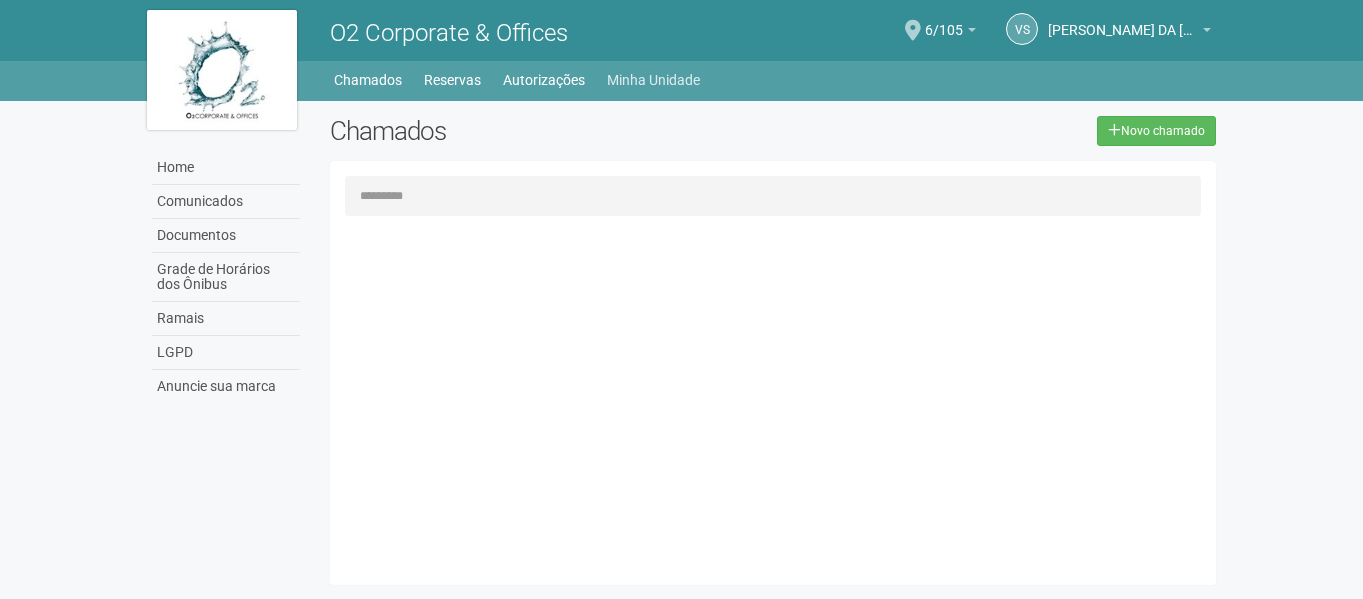 scroll, scrollTop: 0, scrollLeft: 0, axis: both 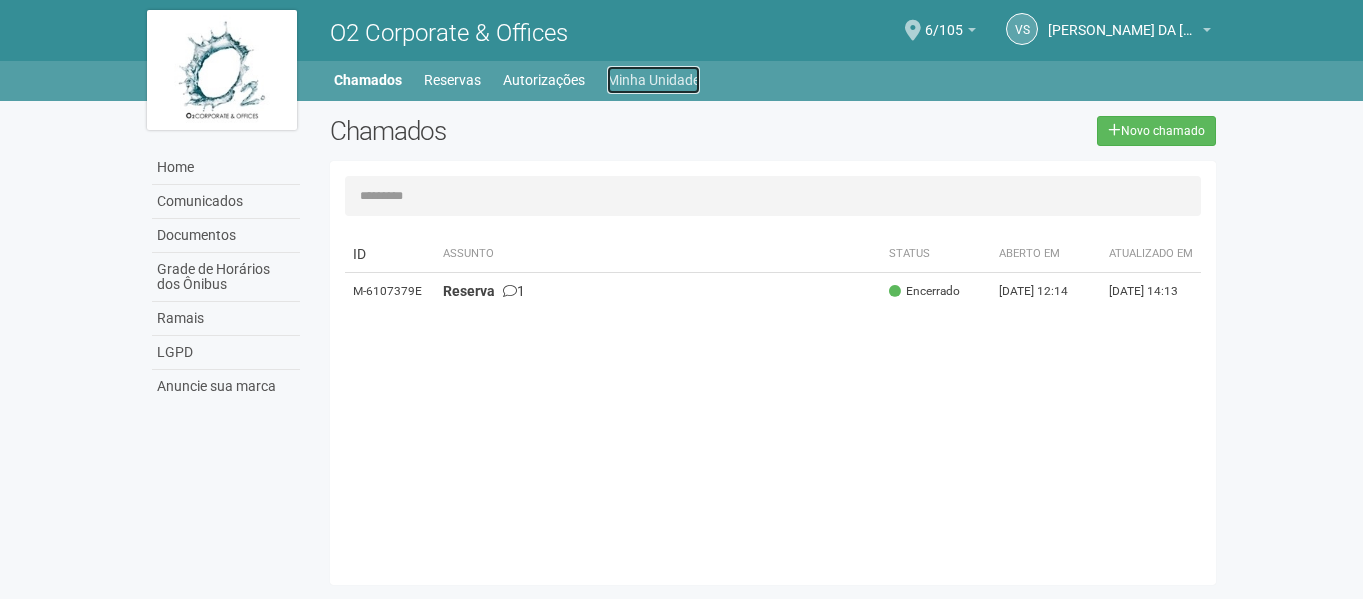 click on "Minha Unidade" at bounding box center (653, 80) 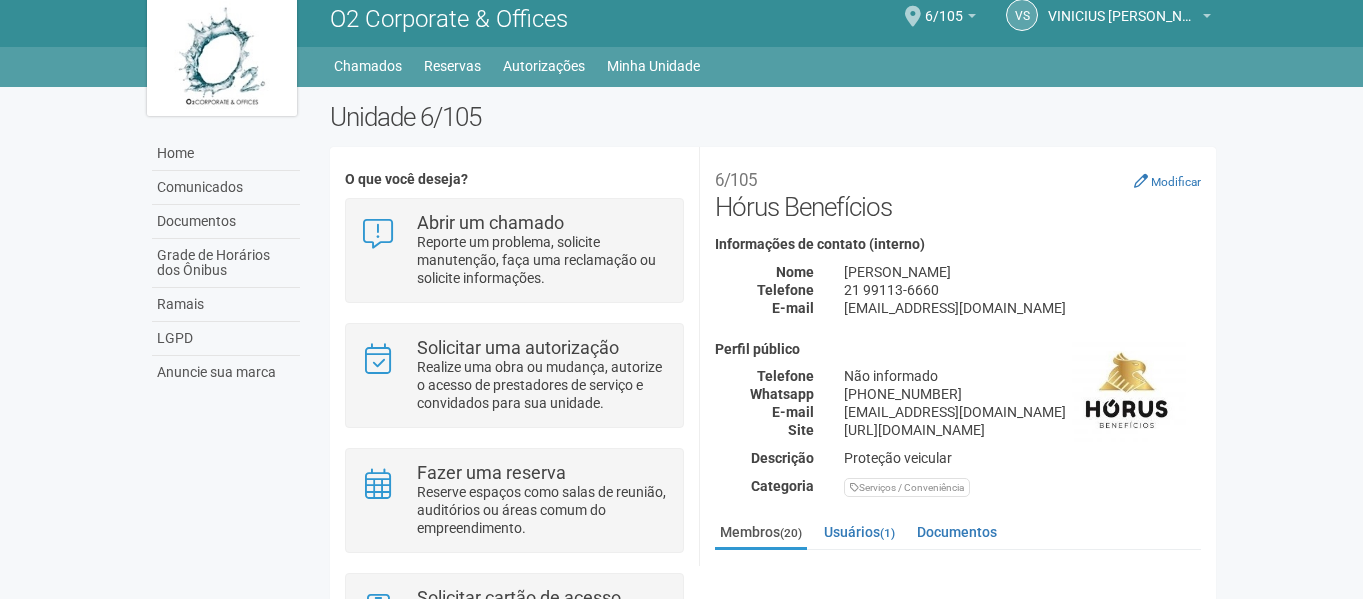 scroll, scrollTop: 0, scrollLeft: 0, axis: both 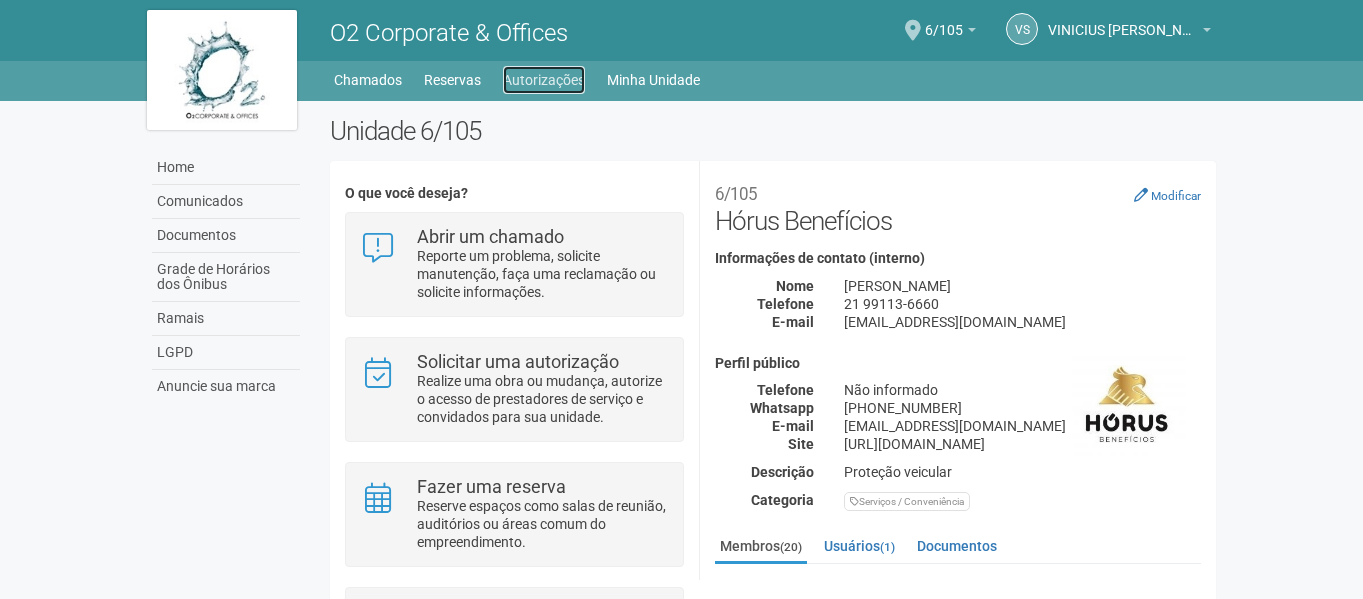 click on "Autorizações" at bounding box center (544, 80) 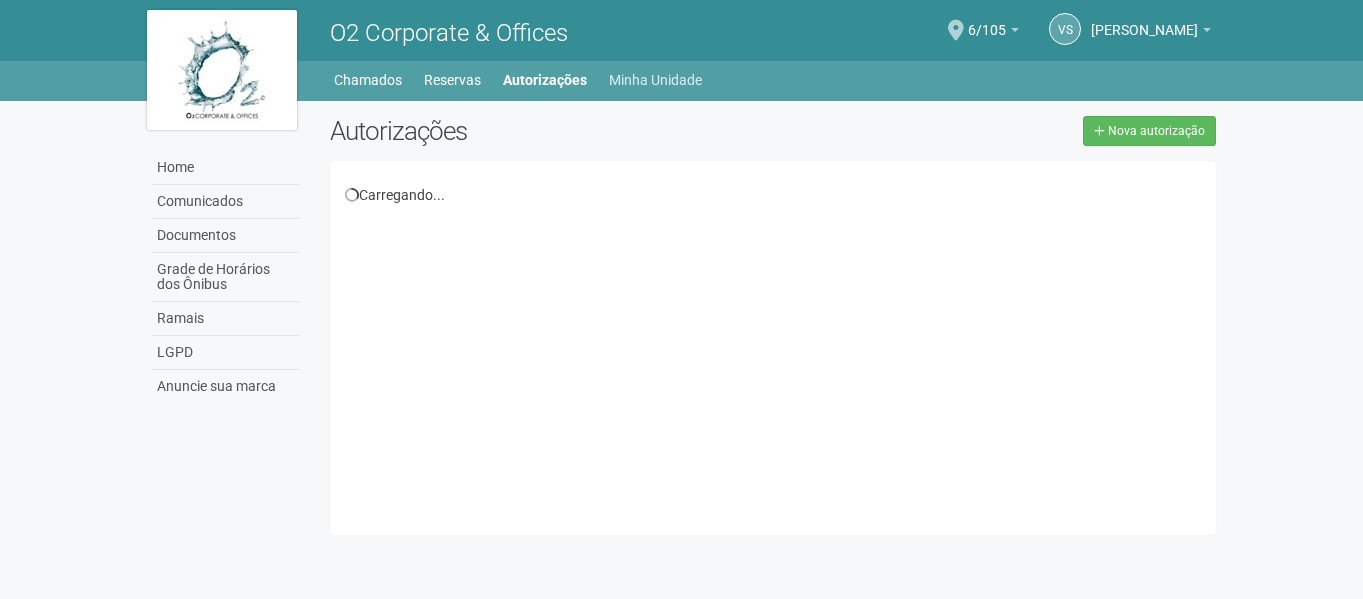 scroll, scrollTop: 0, scrollLeft: 0, axis: both 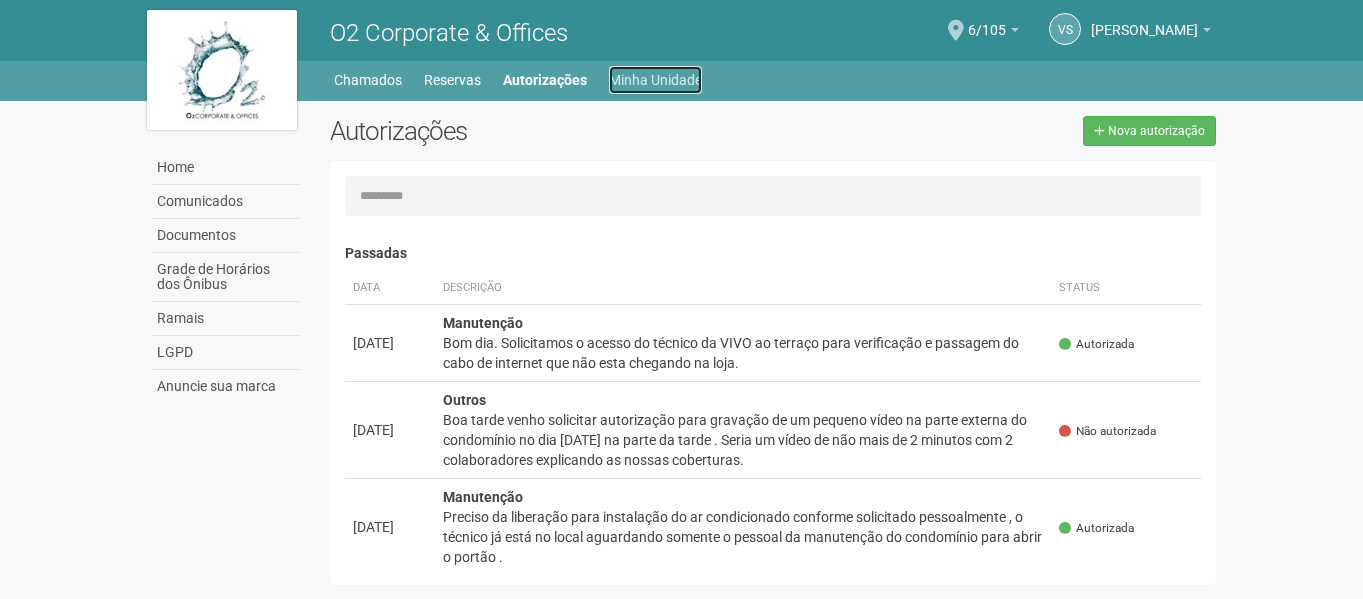 click on "Minha Unidade" at bounding box center [655, 80] 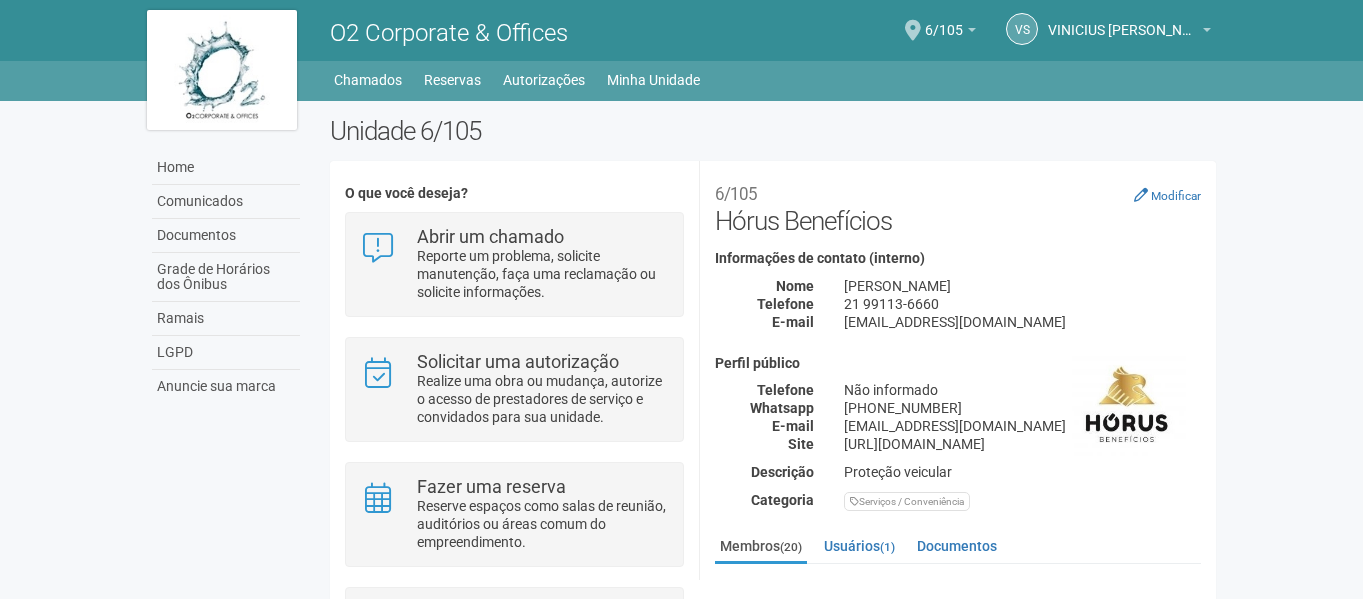 scroll, scrollTop: 0, scrollLeft: 0, axis: both 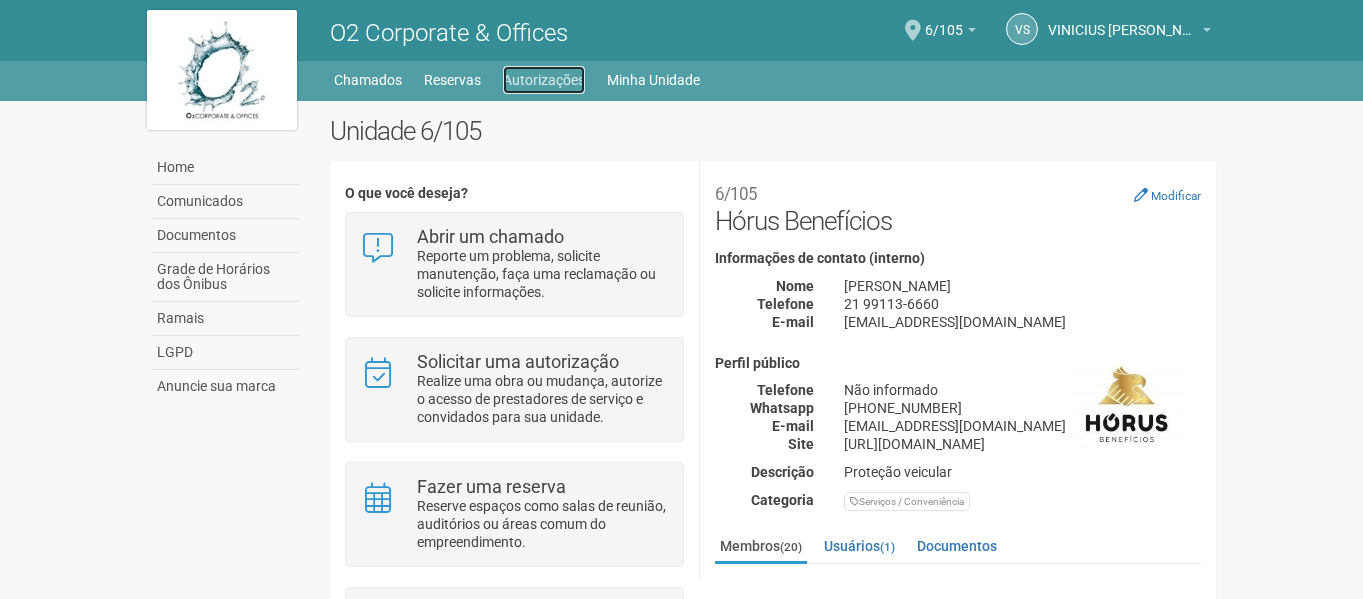 click on "Autorizações" at bounding box center (544, 80) 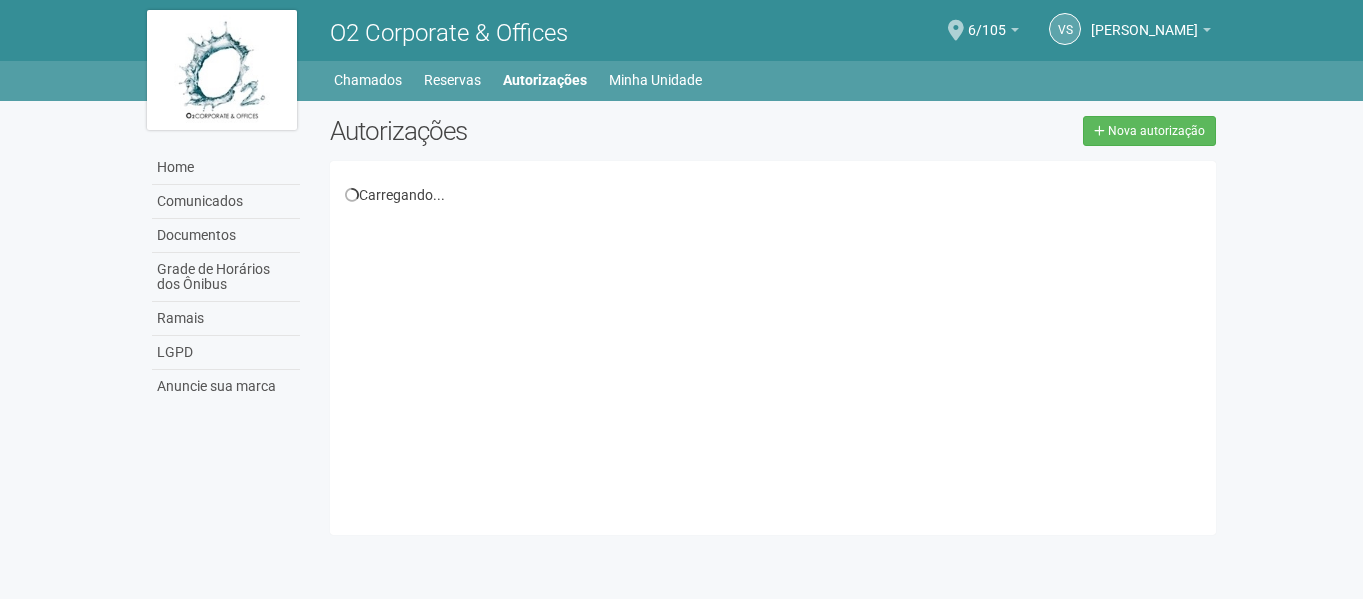 scroll, scrollTop: 0, scrollLeft: 0, axis: both 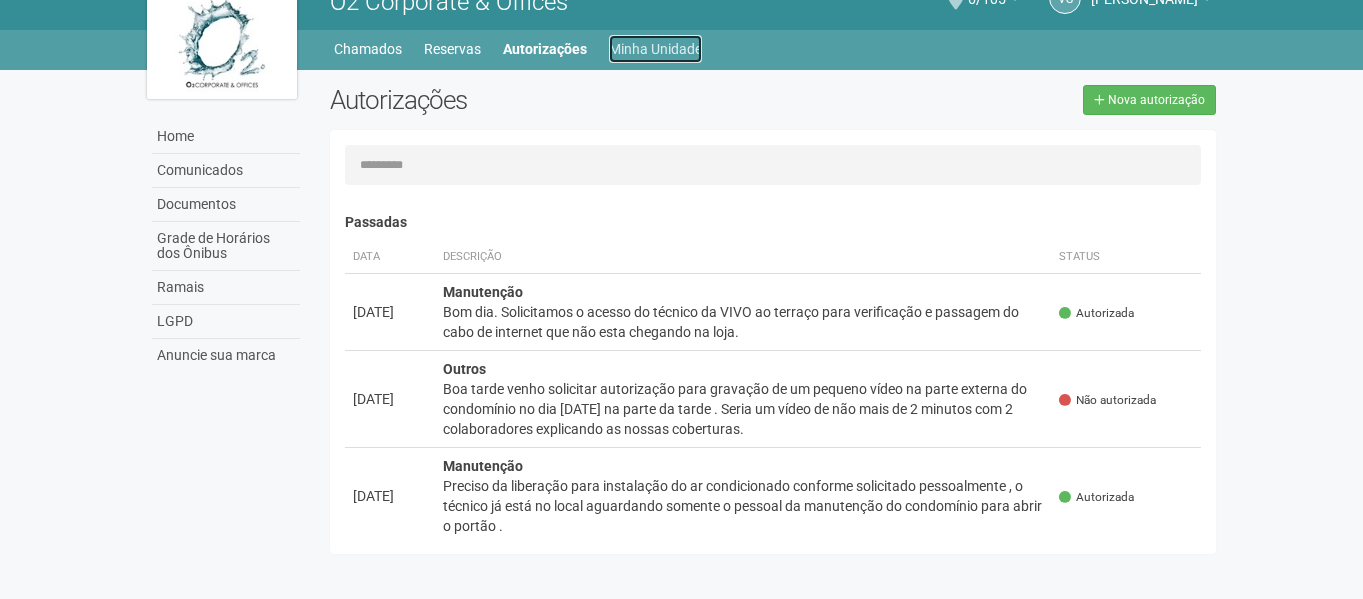 click on "Minha Unidade" at bounding box center [655, 49] 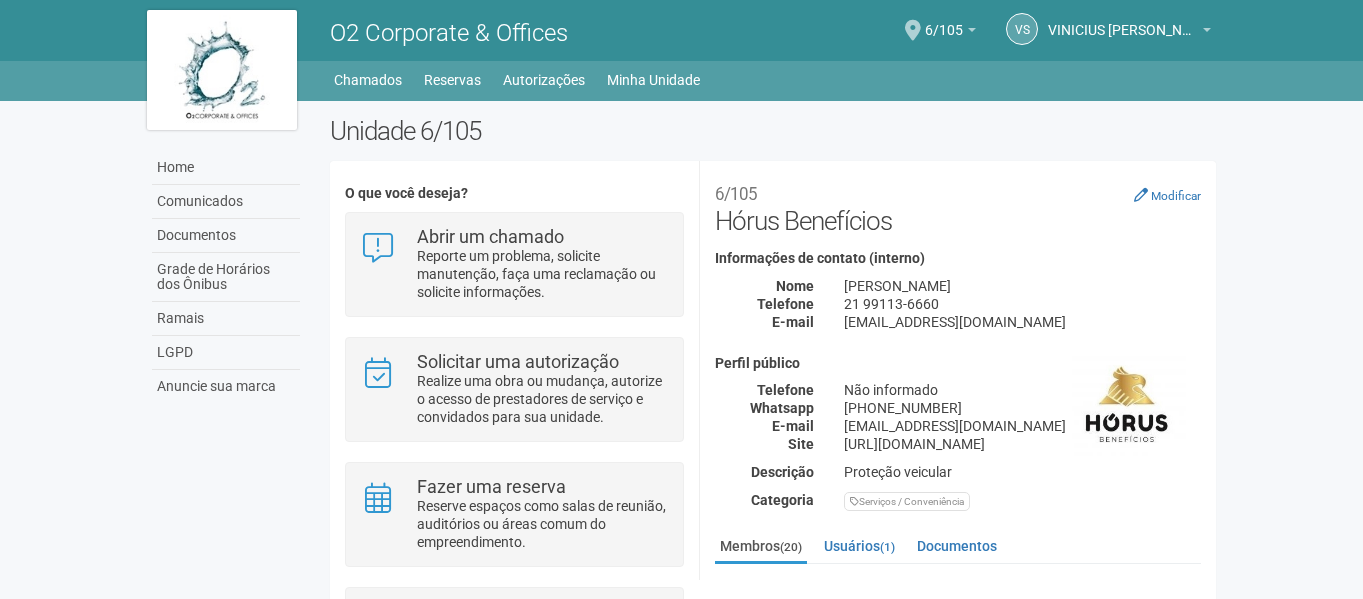 scroll, scrollTop: 0, scrollLeft: 0, axis: both 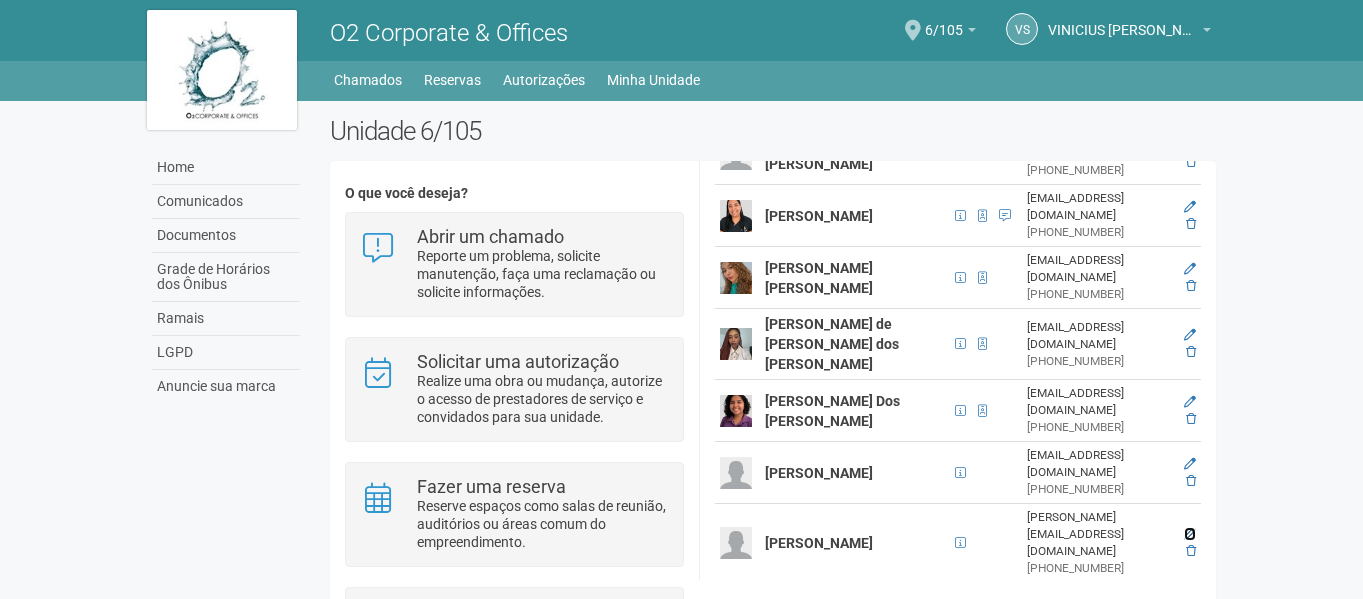 click at bounding box center (1190, 534) 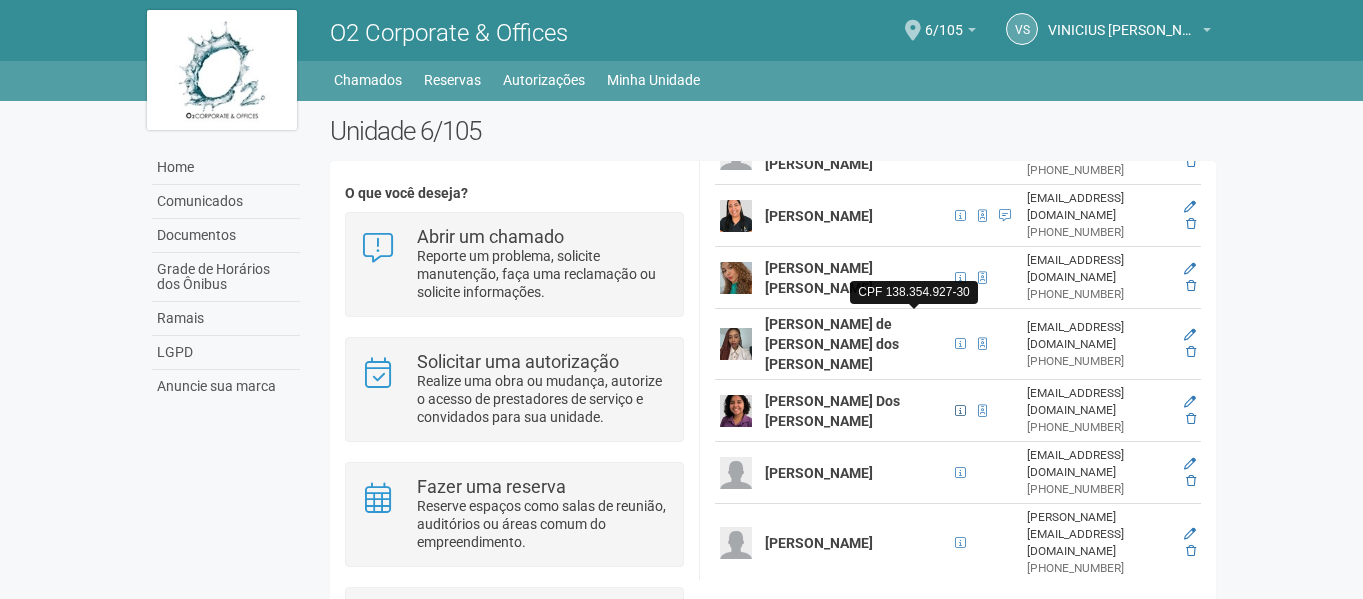 scroll, scrollTop: 48, scrollLeft: 0, axis: vertical 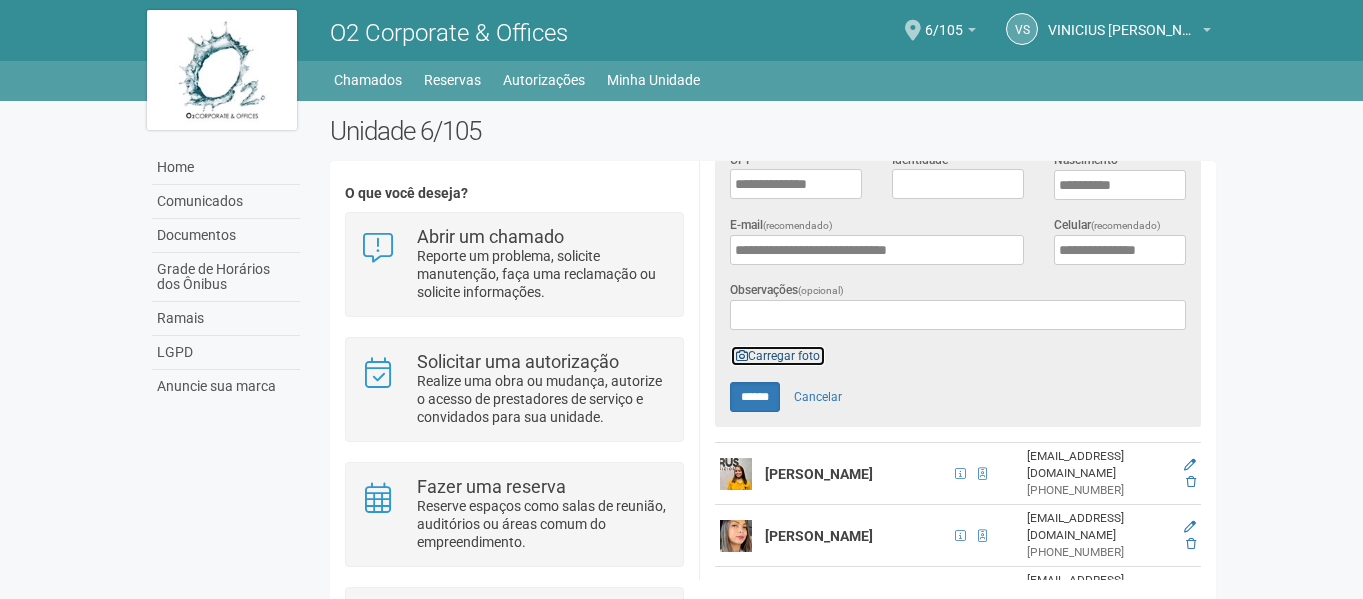 click on "Carregar foto" at bounding box center [778, 356] 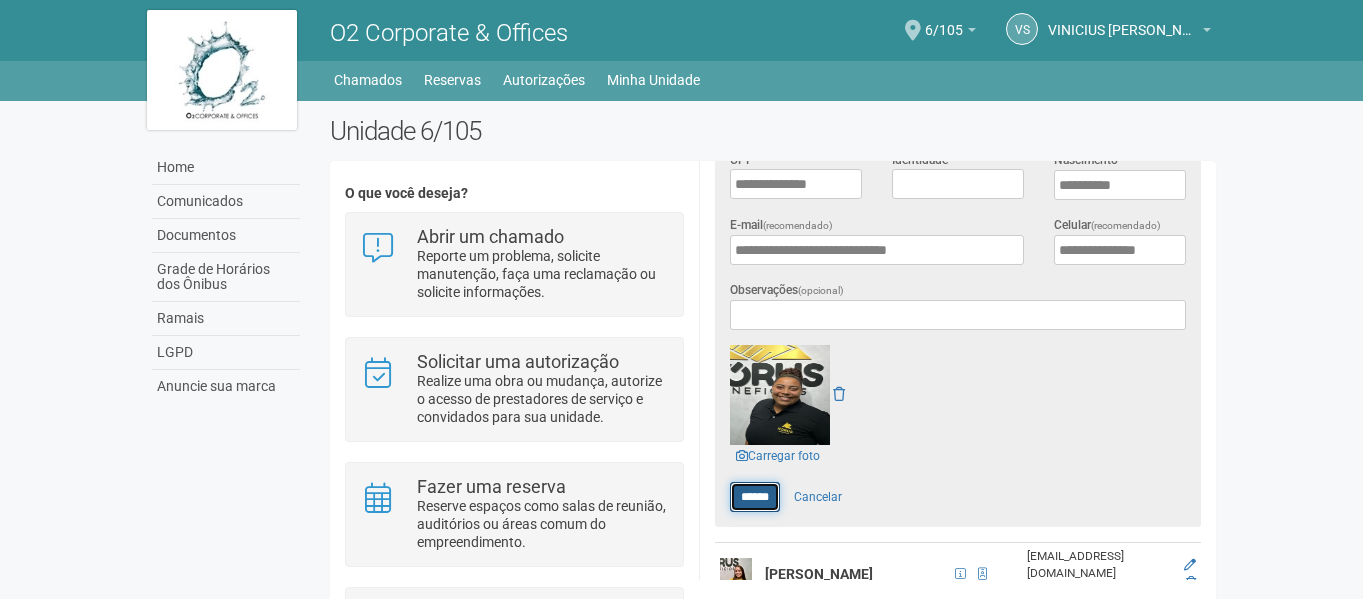 click on "******" at bounding box center [755, 497] 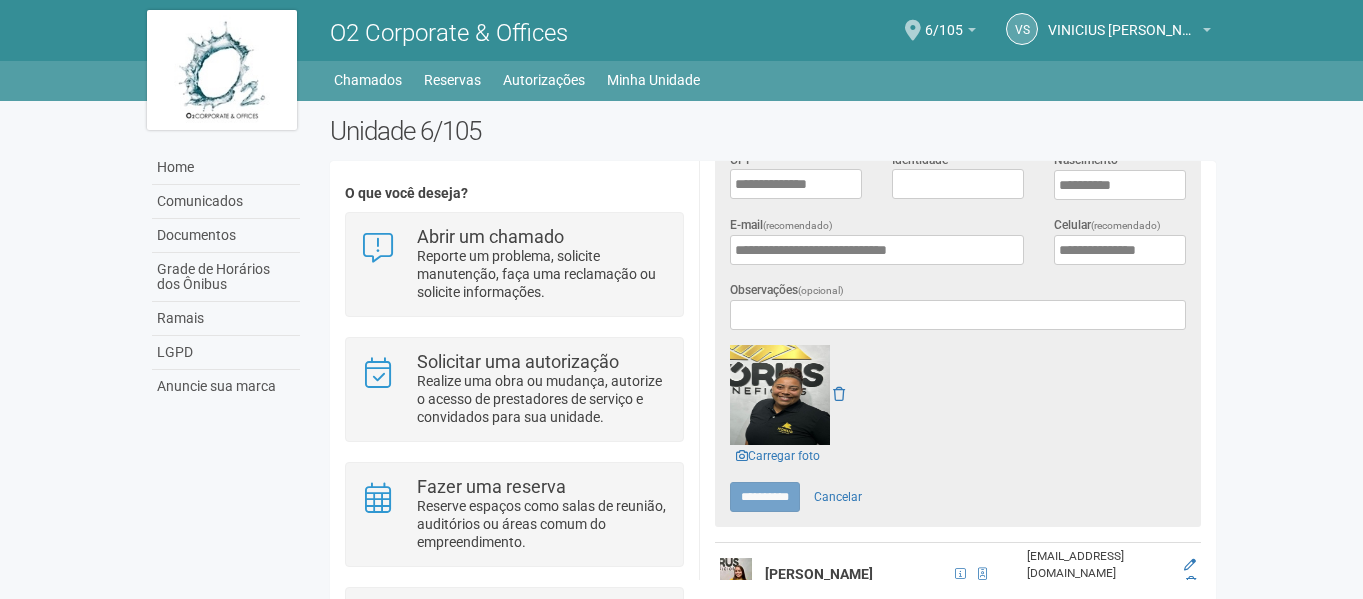 type on "******" 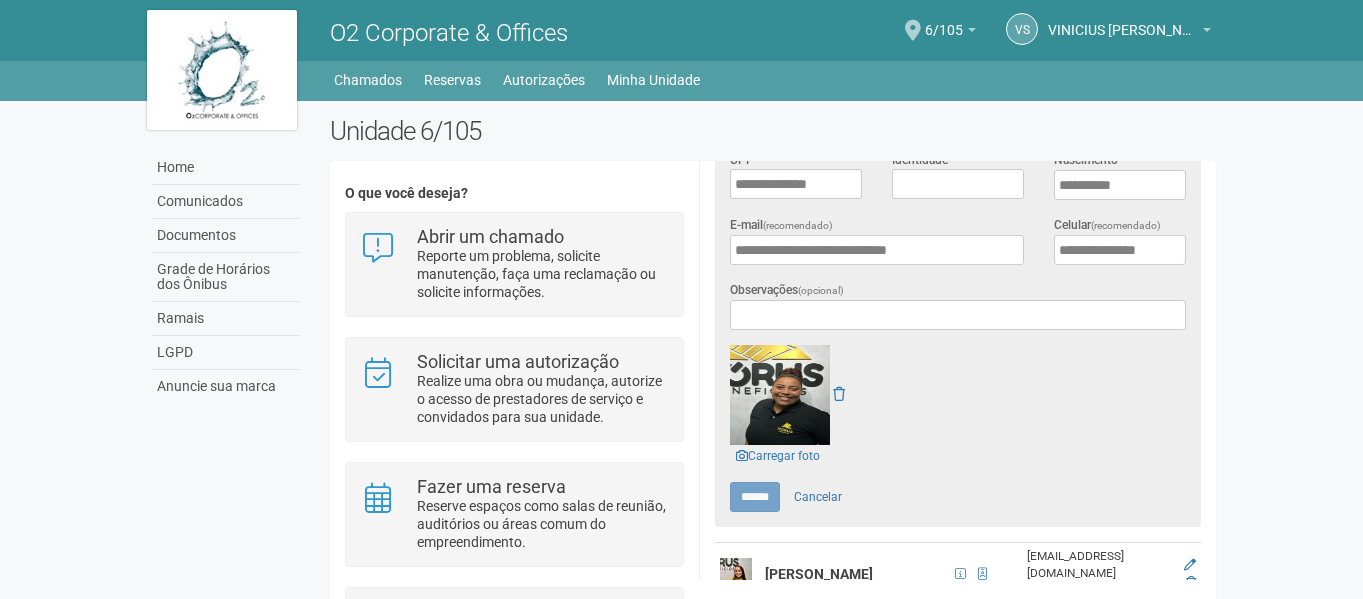 scroll, scrollTop: 0, scrollLeft: 0, axis: both 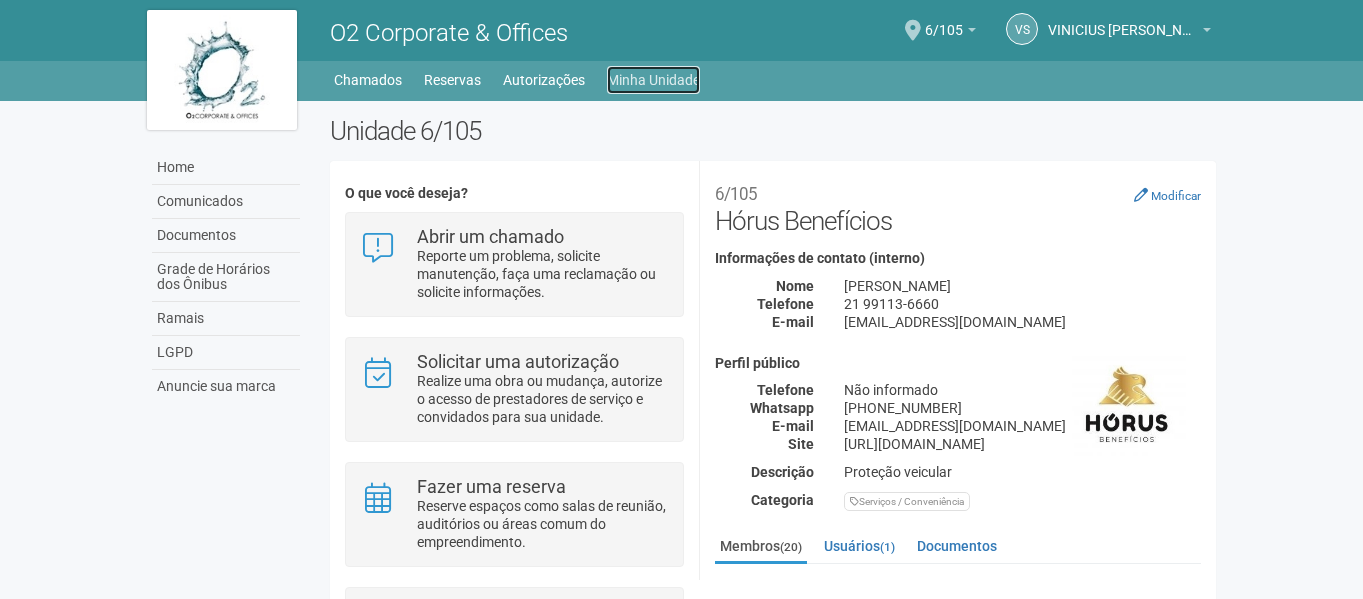 click on "Minha Unidade" at bounding box center [653, 80] 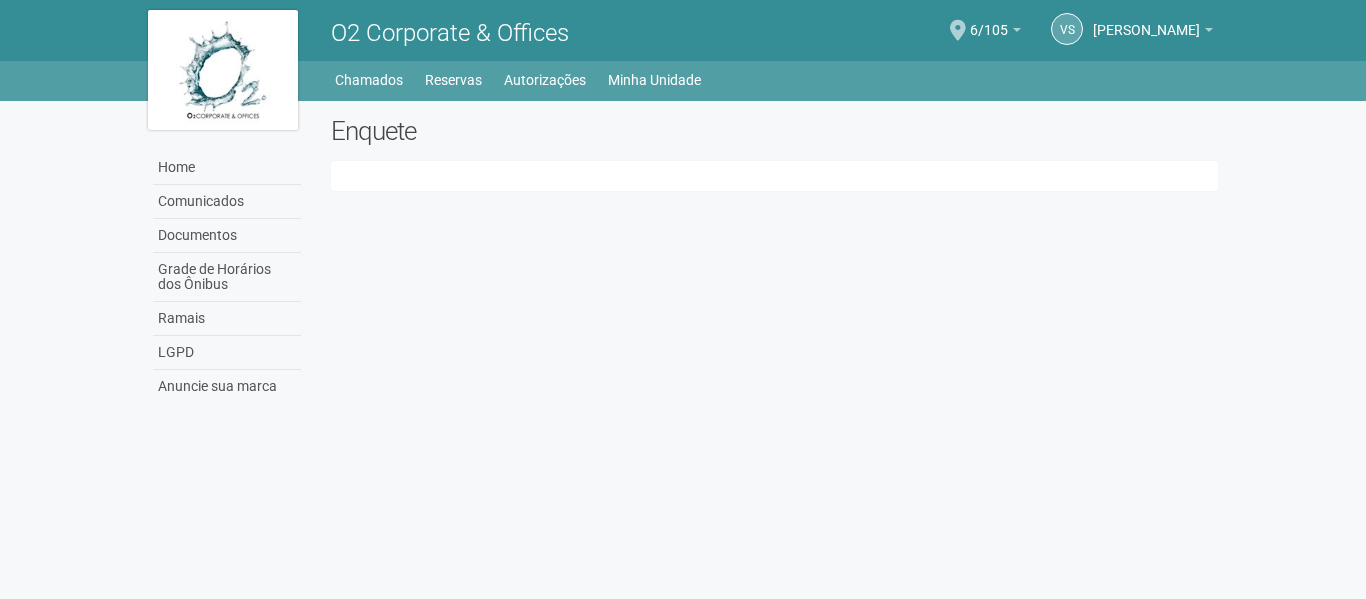 scroll, scrollTop: 0, scrollLeft: 0, axis: both 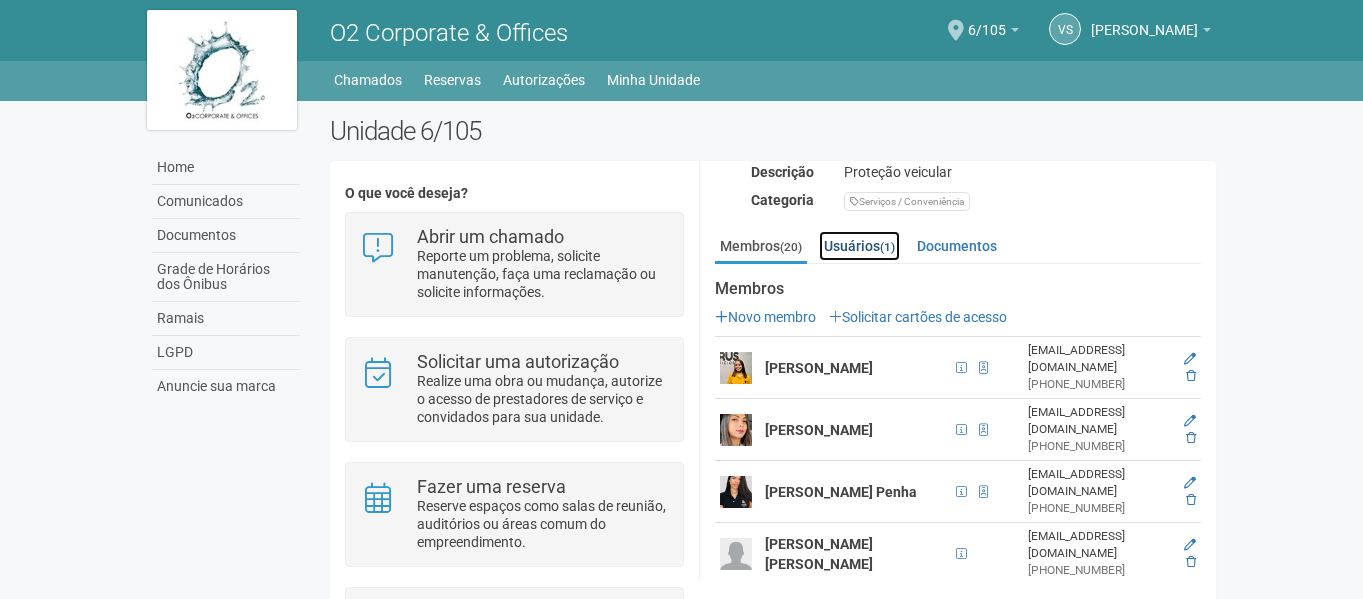click on "Usuários
(1)" at bounding box center (859, 246) 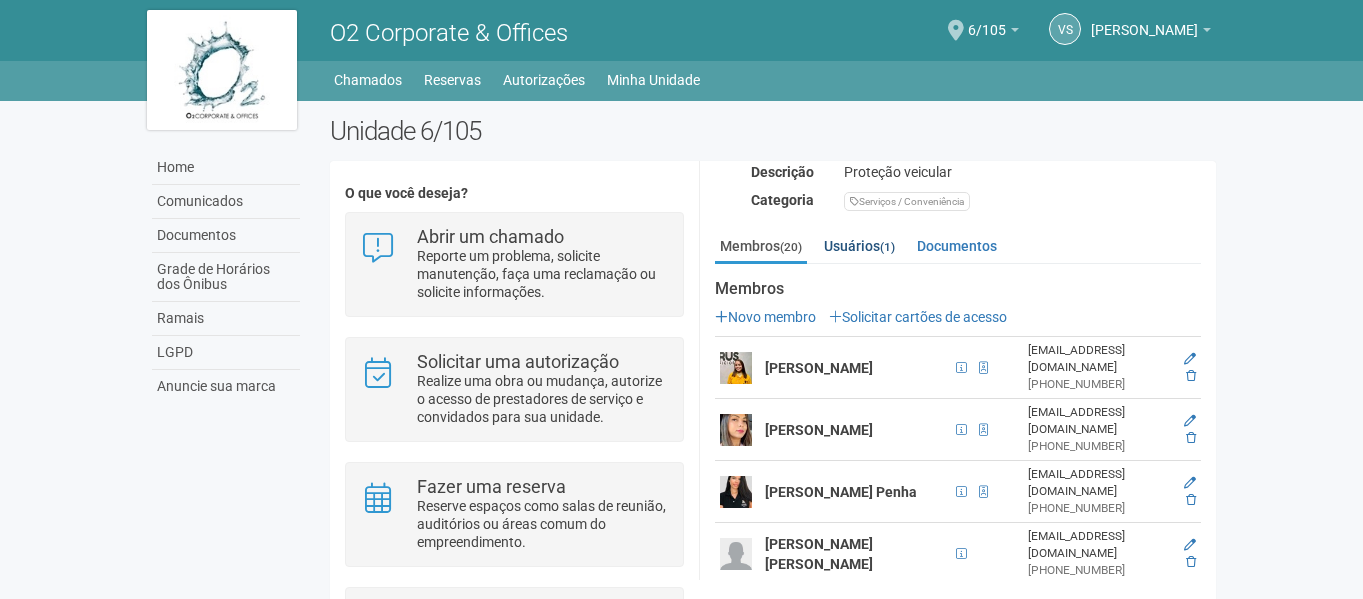 scroll, scrollTop: 131, scrollLeft: 0, axis: vertical 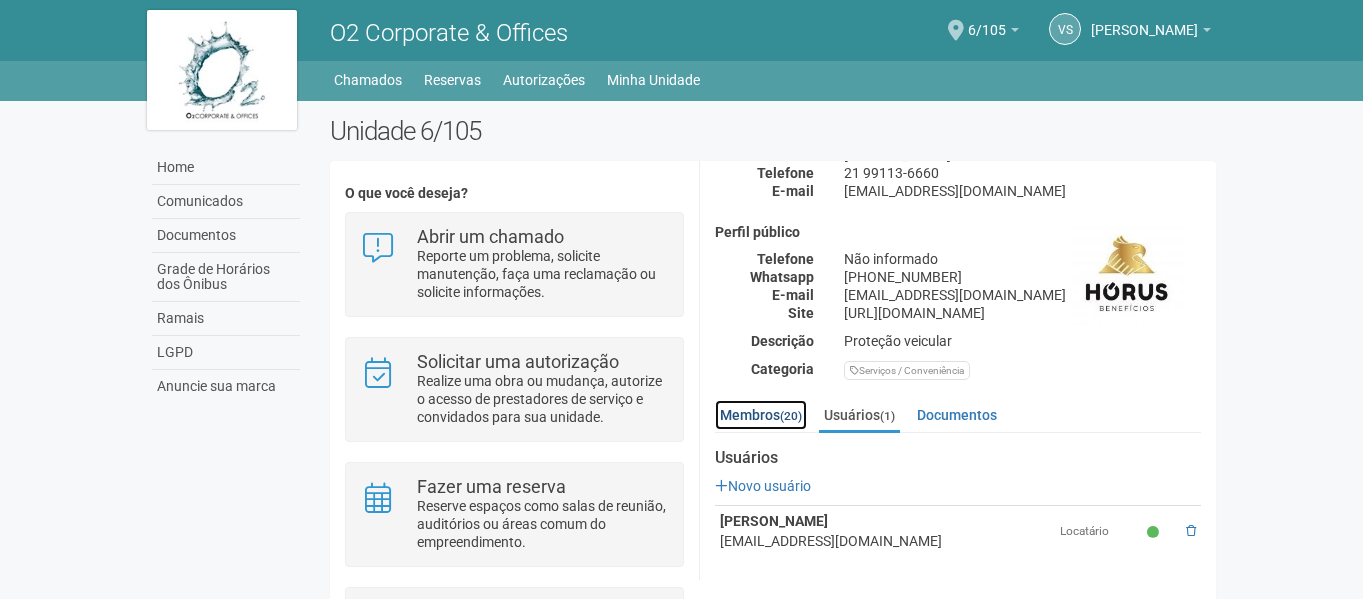 click on "(20)" at bounding box center [791, 416] 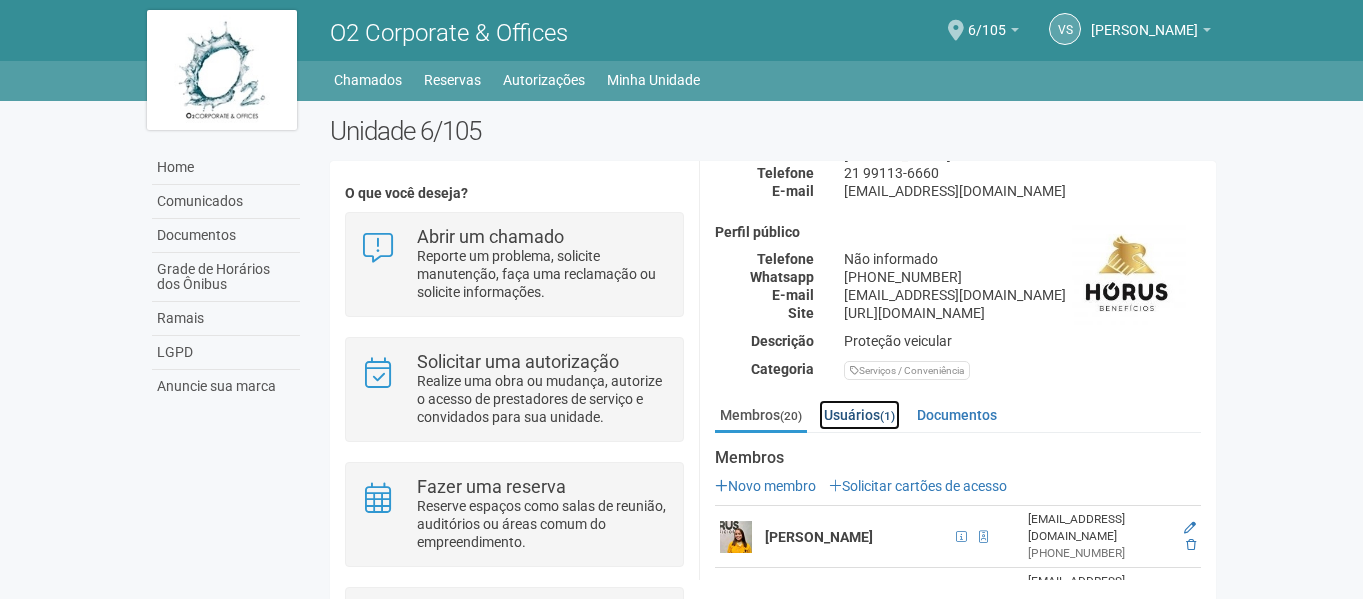 click on "Usuários
(1)" at bounding box center [859, 415] 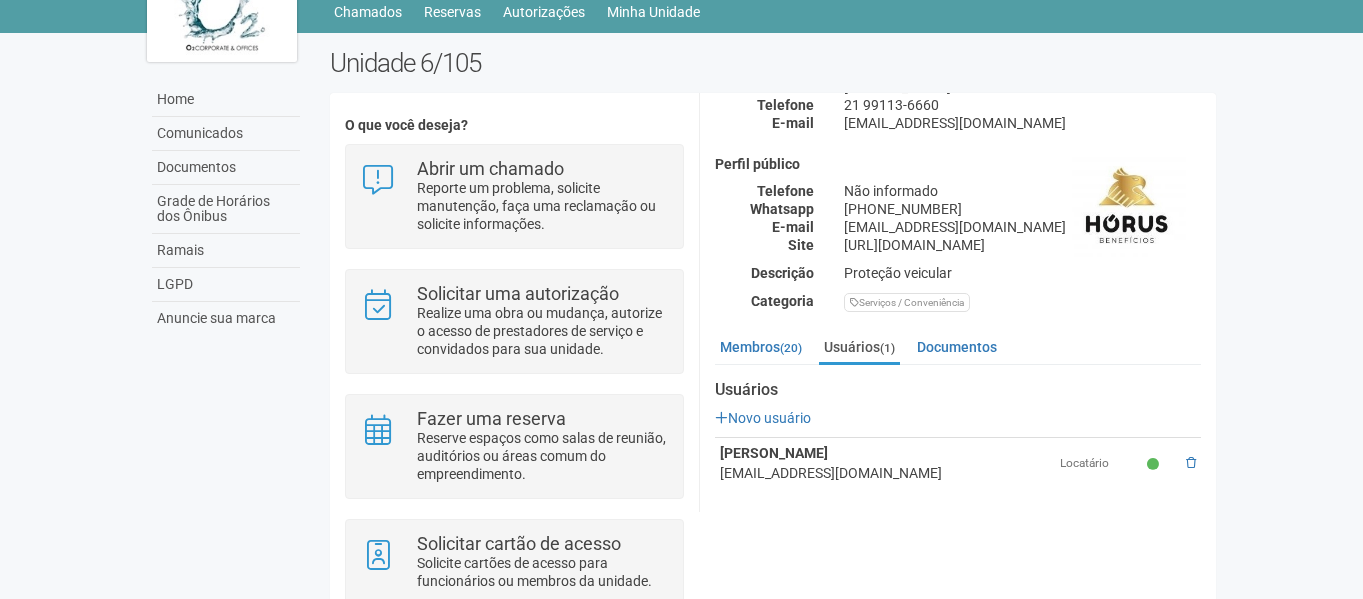 scroll, scrollTop: 152, scrollLeft: 0, axis: vertical 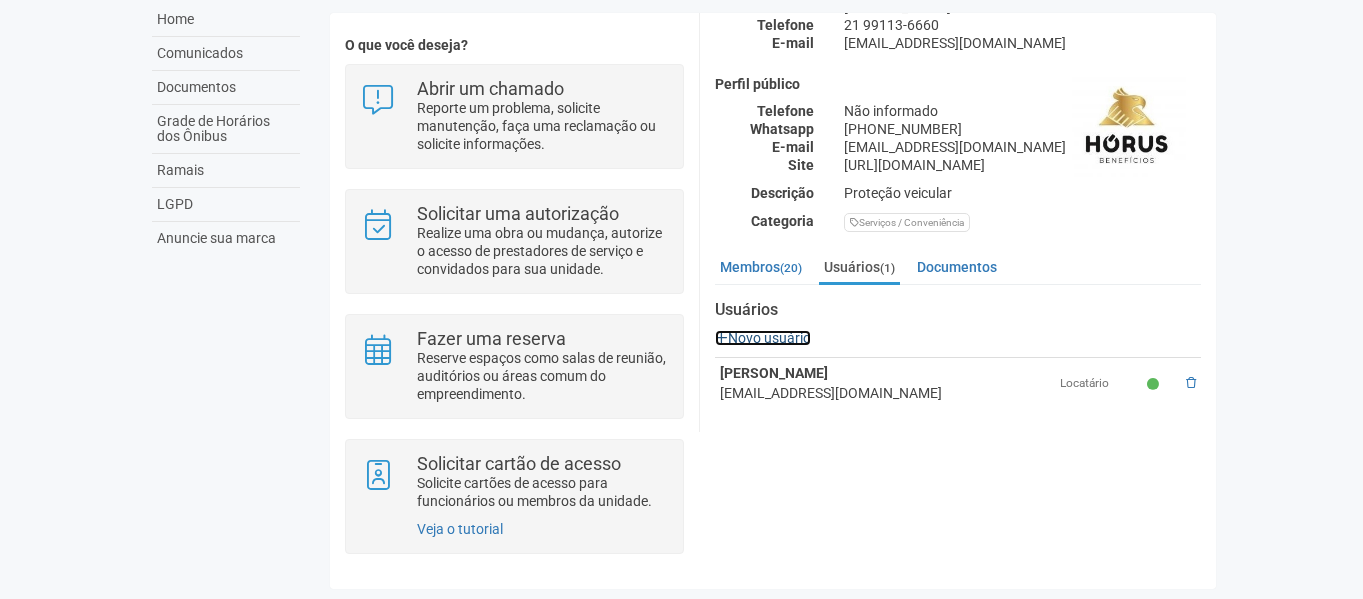 click on "Novo usuário" at bounding box center (763, 338) 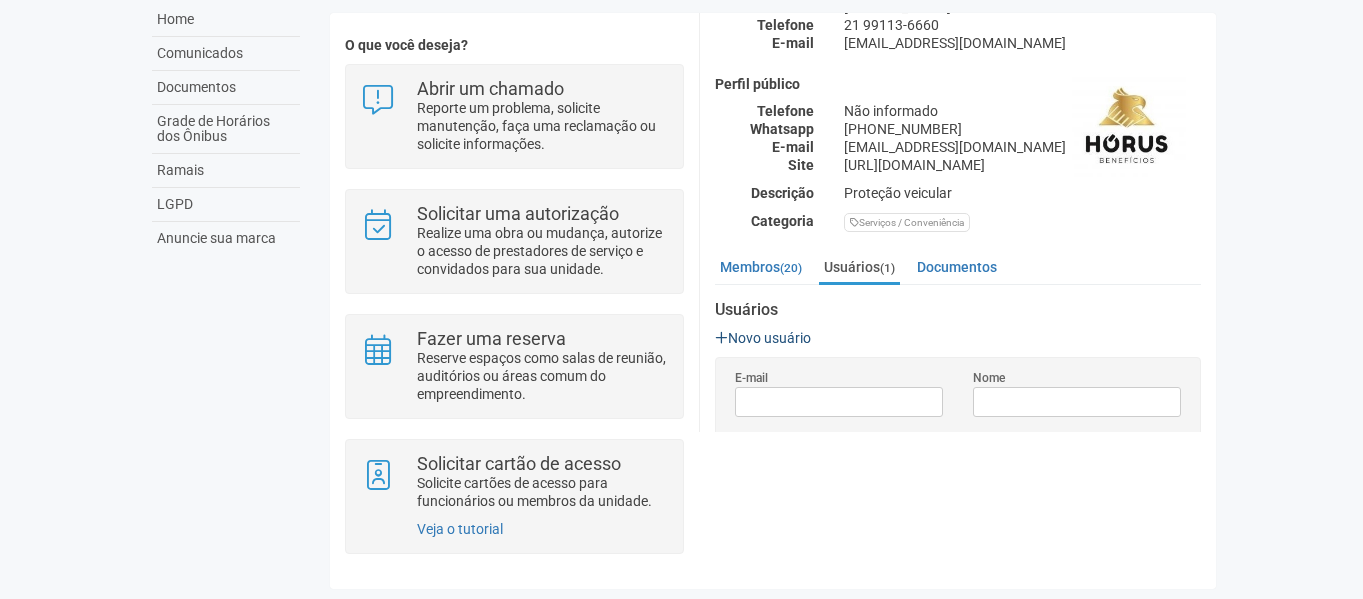 scroll, scrollTop: 0, scrollLeft: 0, axis: both 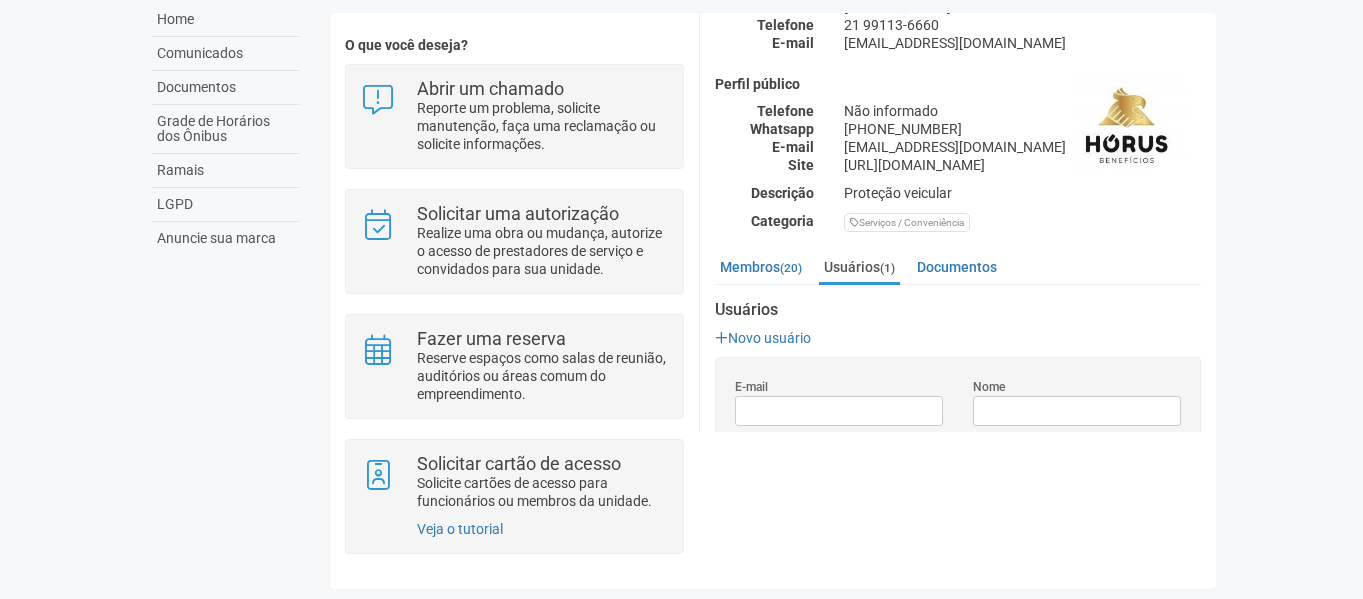 click on "Usuários" at bounding box center [958, 310] 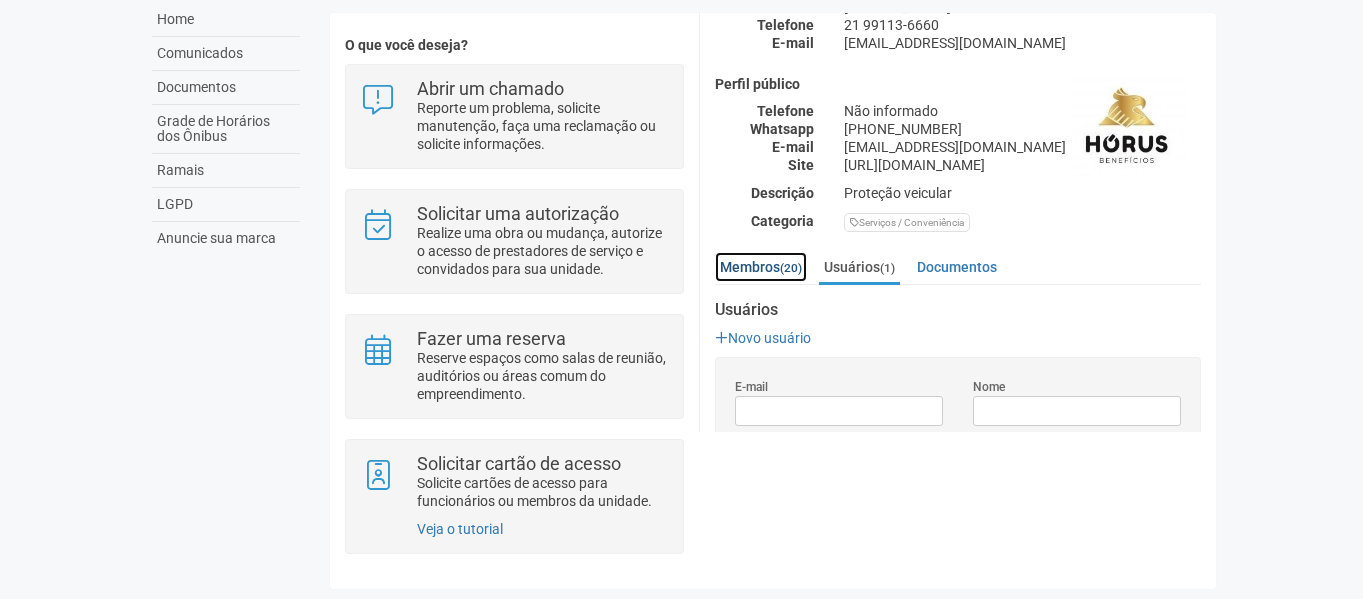click on "(20)" at bounding box center (791, 268) 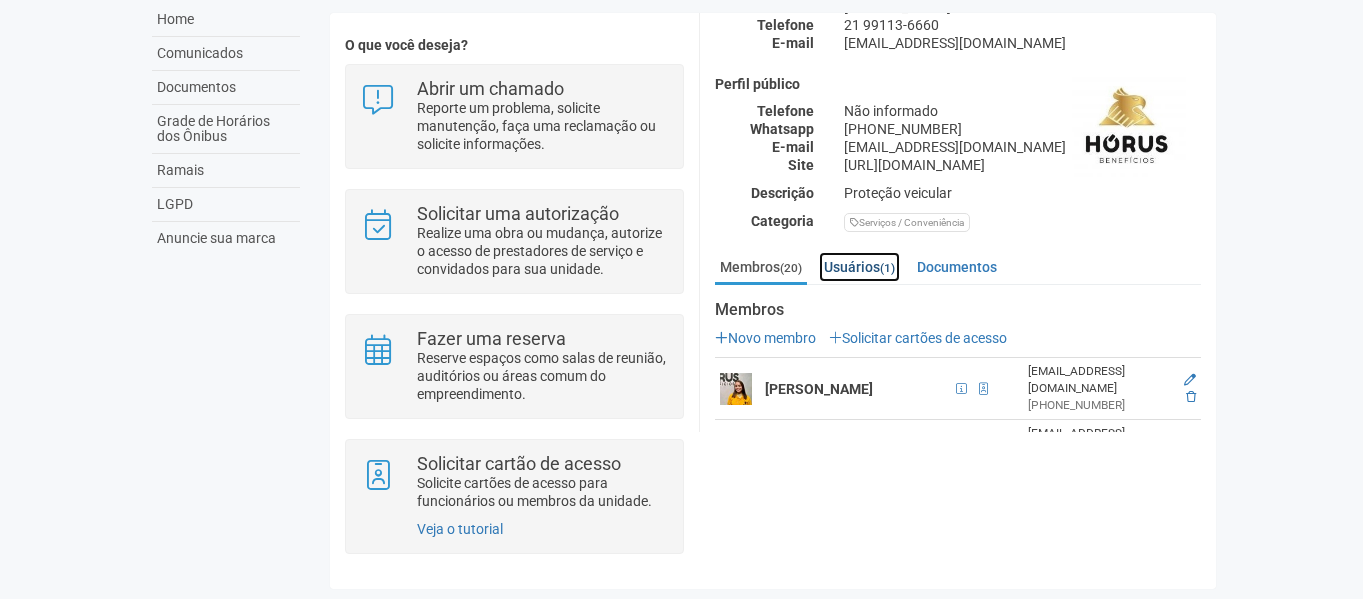 click on "(1)" at bounding box center [887, 268] 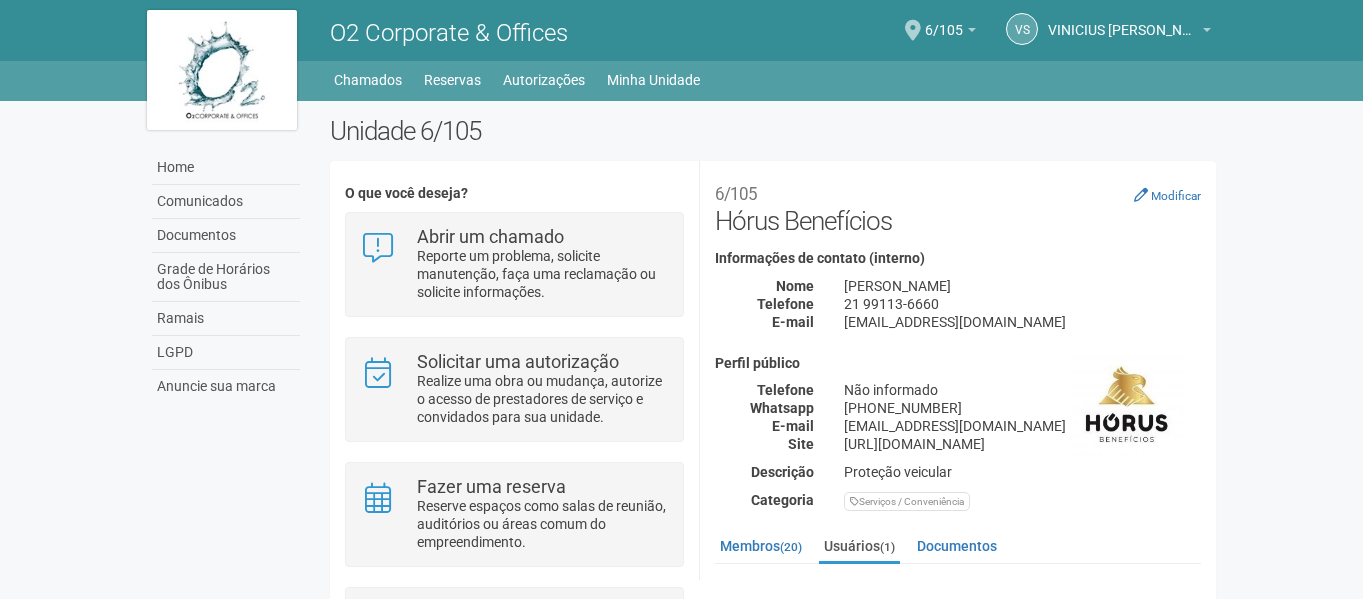 scroll, scrollTop: 0, scrollLeft: 0, axis: both 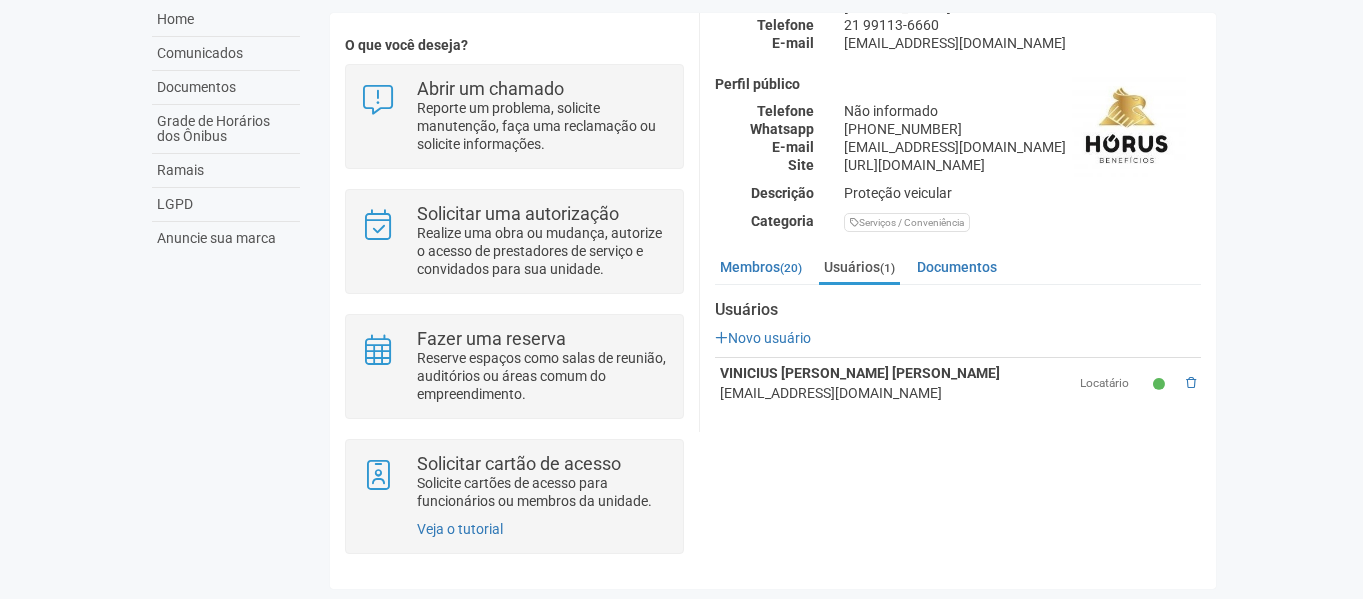 click on "VINICIUS SANTOS DA ROCHA CORREA
financeiro@horusbeneficios.com.br" at bounding box center (895, 383) 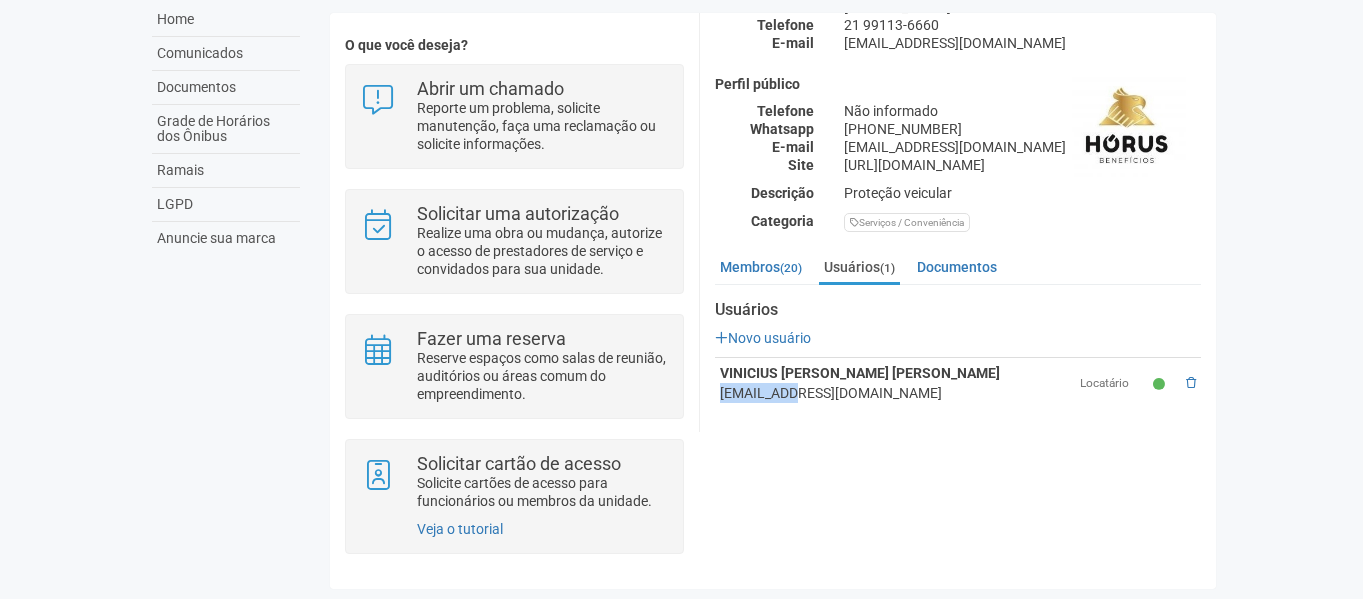 click on "[EMAIL_ADDRESS][DOMAIN_NAME]" at bounding box center (895, 393) 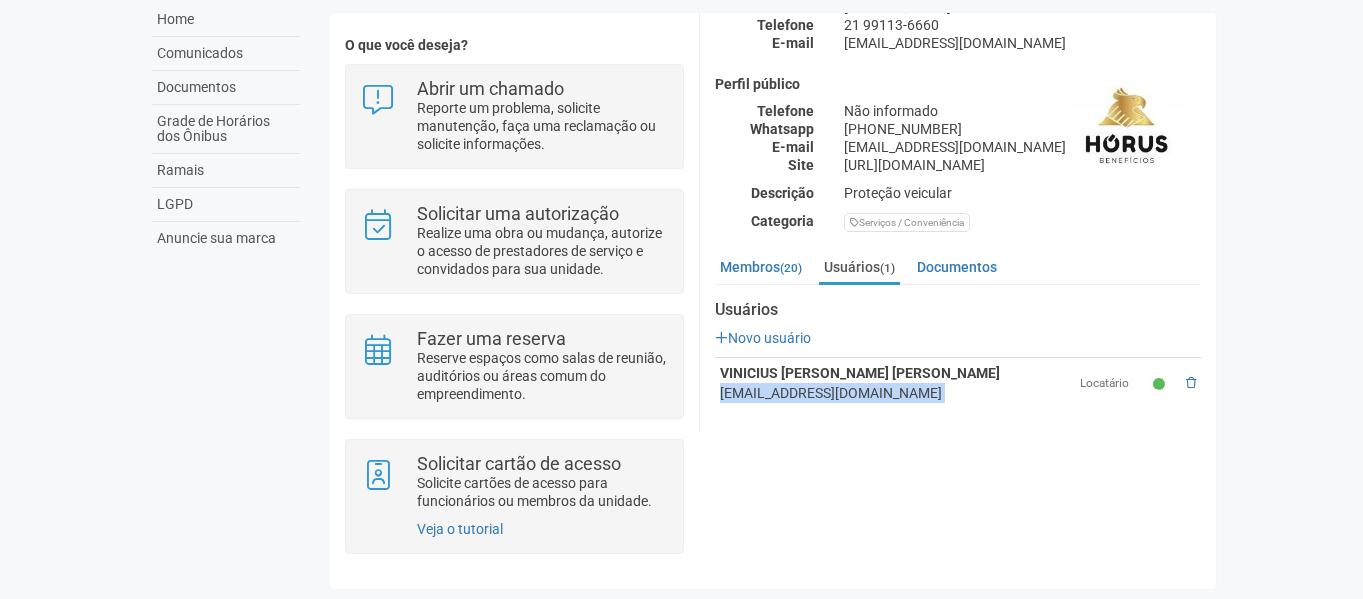 click on "[EMAIL_ADDRESS][DOMAIN_NAME]" at bounding box center [895, 393] 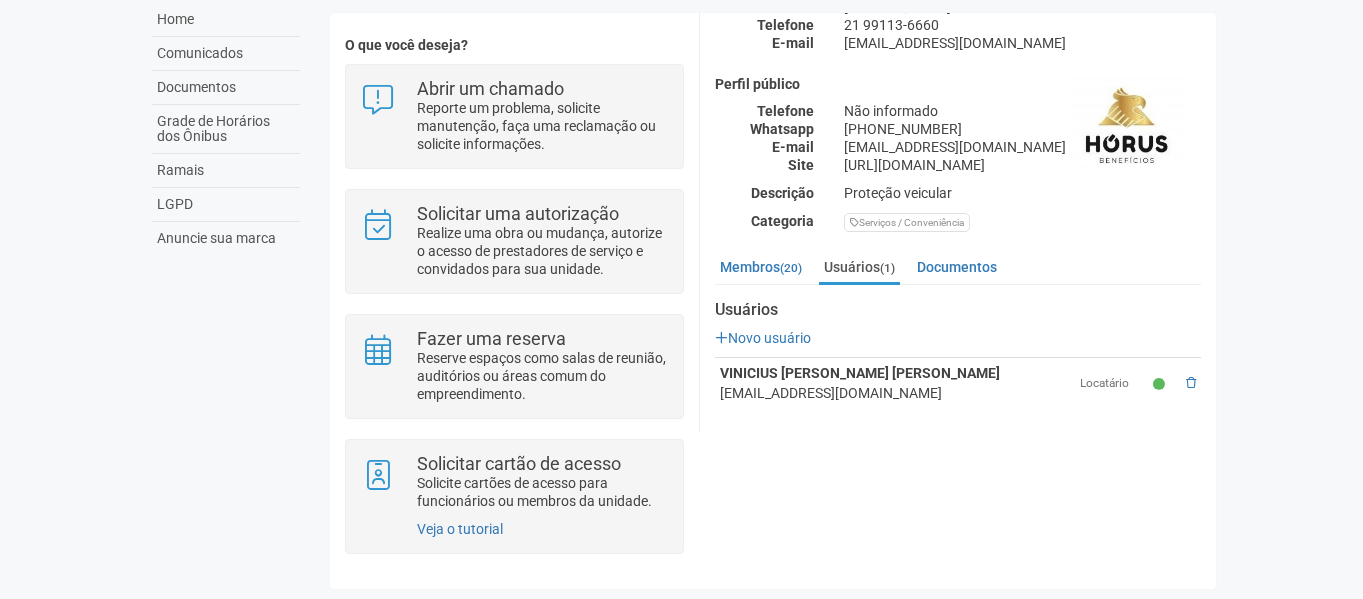 click on "O que você deseja?
Abrir um chamado
Reporte um problema, solicite manutenção, faça uma reclamação ou solicite informações.
Solicitar uma autorização
Realize uma obra ou mudança, autorize o acesso de prestadores de serviço e convidados para sua unidade.
Fazer uma reserva
Reserve espaços como salas de reunião, auditórios ou áreas comum do empreendimento.
Solicitar cartão de acesso
Solicite cartões de acesso para funcionários ou membros da unidade.
Veja o tutorial
6/105
Informações de contato (interno)
Nome" at bounding box center (773, 300) 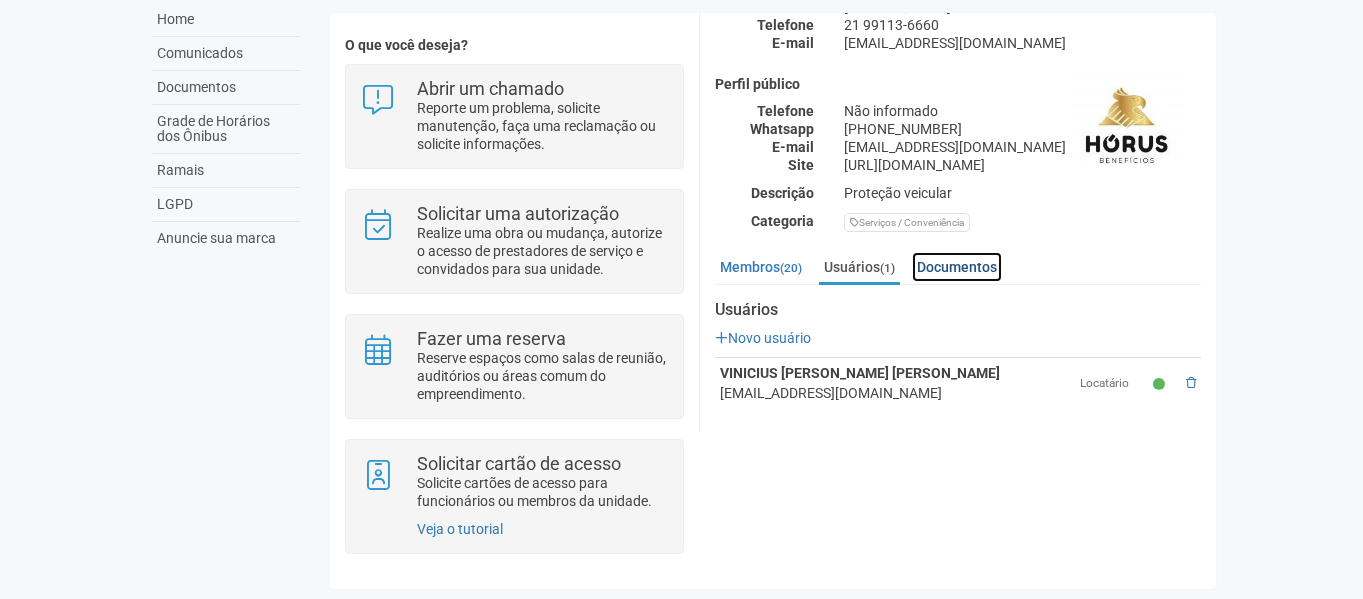 click on "Documentos" at bounding box center [957, 267] 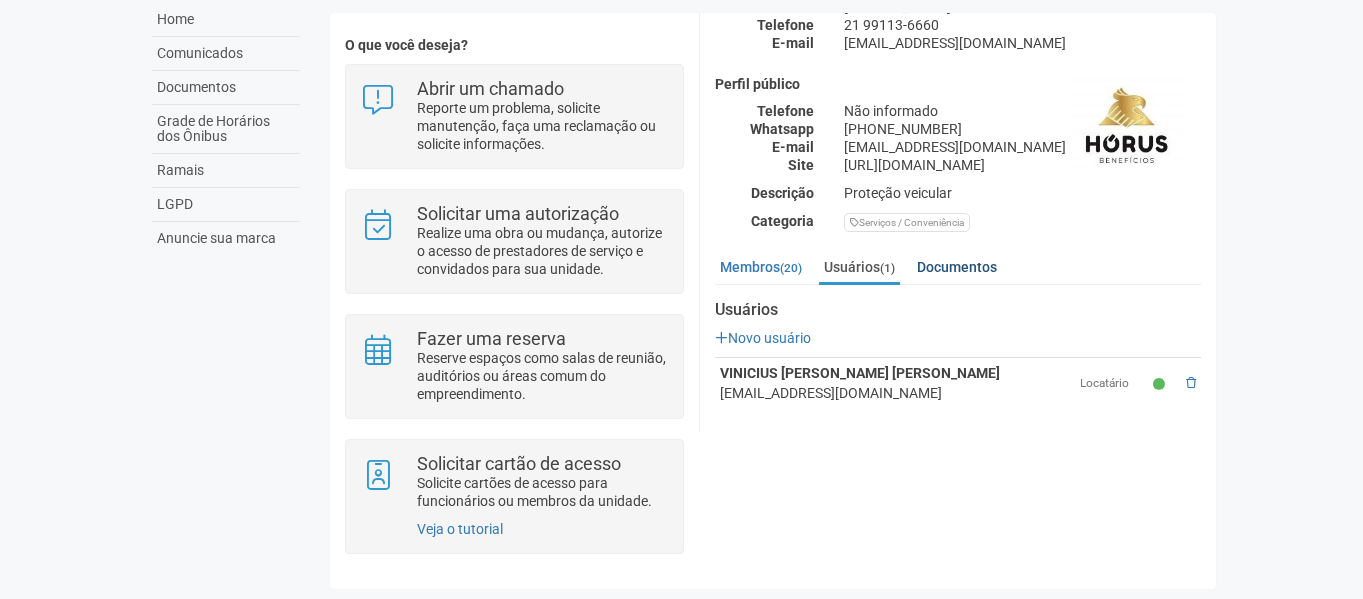 scroll, scrollTop: 70, scrollLeft: 0, axis: vertical 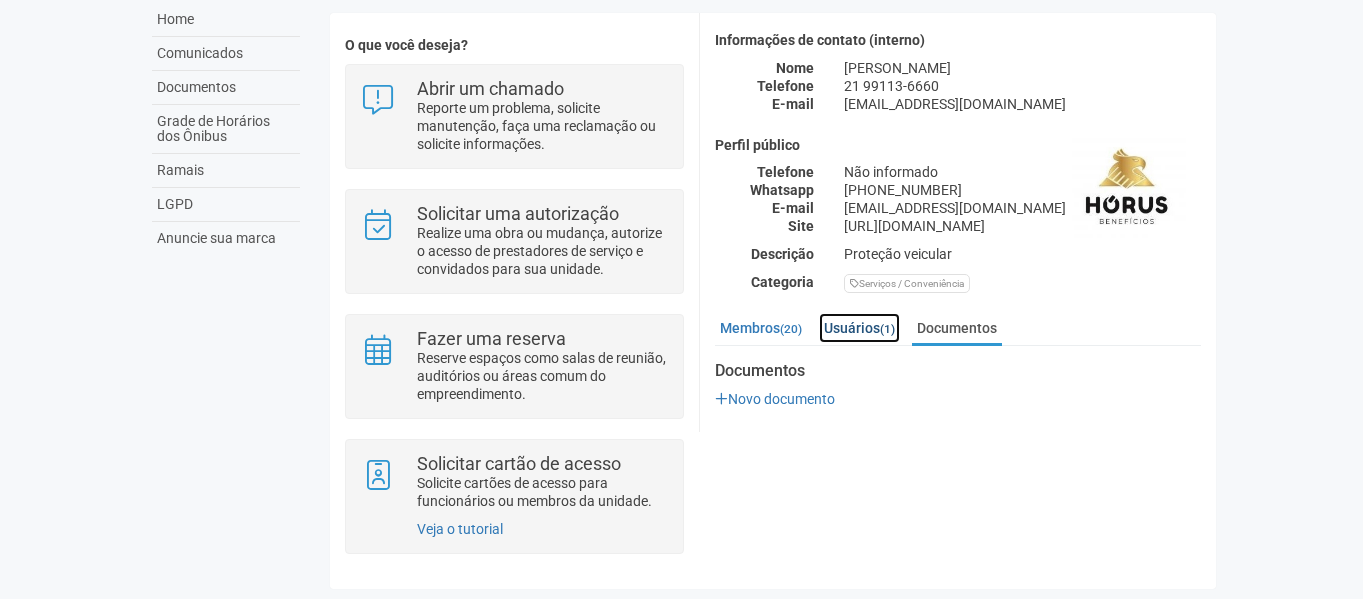 click on "Usuários
(1)" at bounding box center [859, 328] 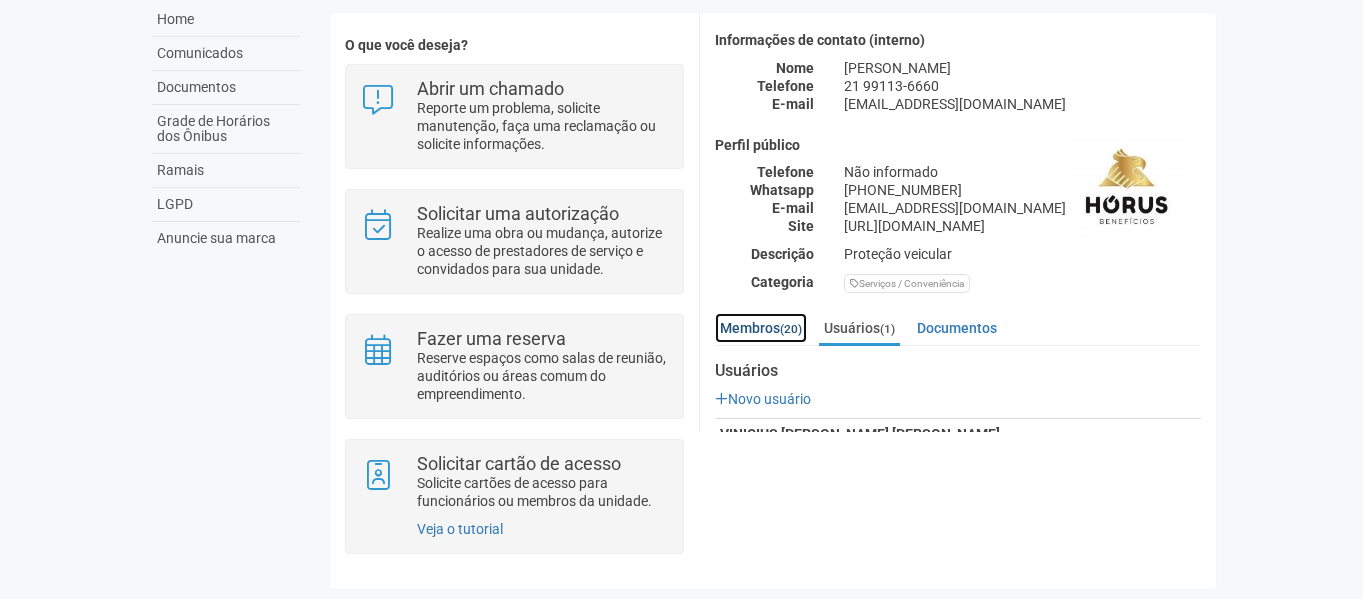 click on "Membros
(20)" at bounding box center (761, 328) 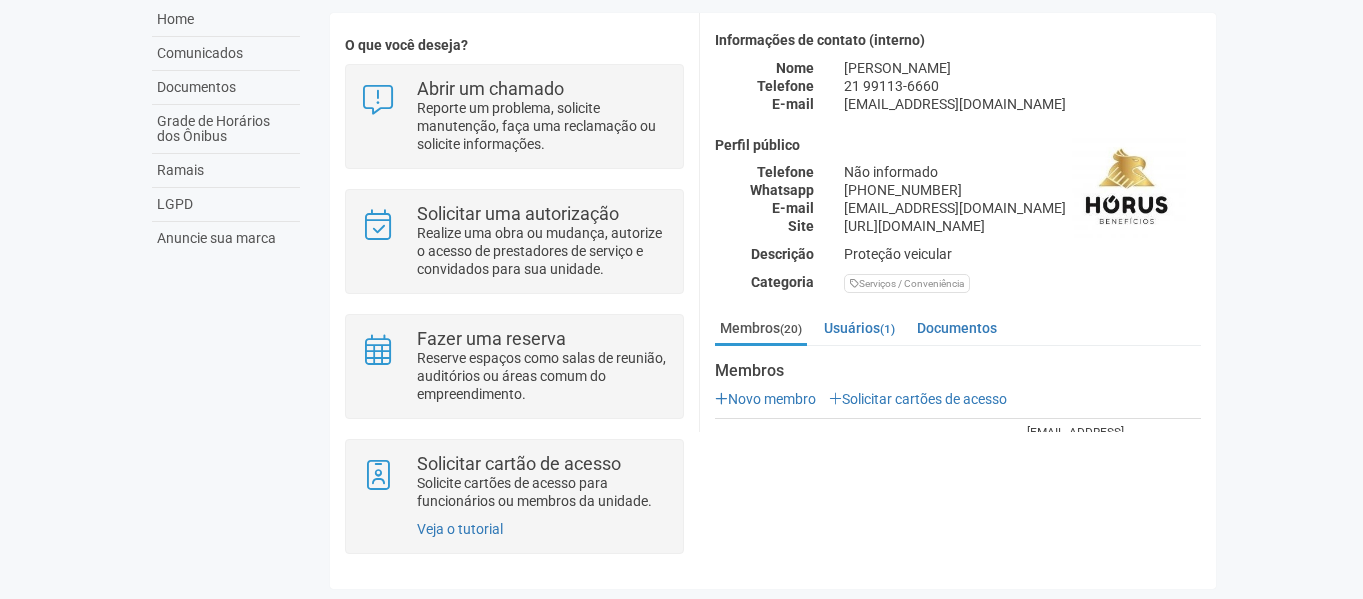 scroll, scrollTop: 0, scrollLeft: 0, axis: both 